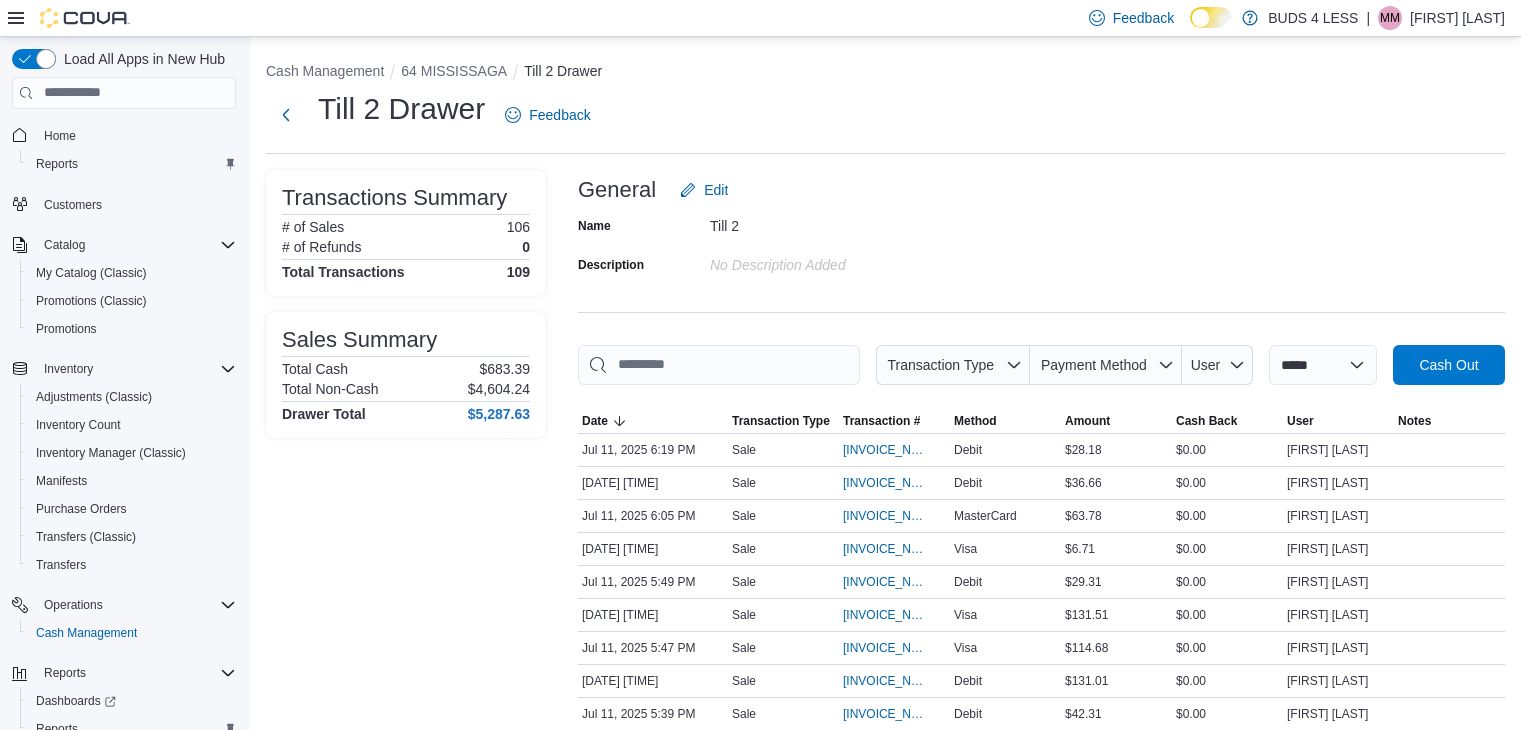 scroll, scrollTop: 0, scrollLeft: 0, axis: both 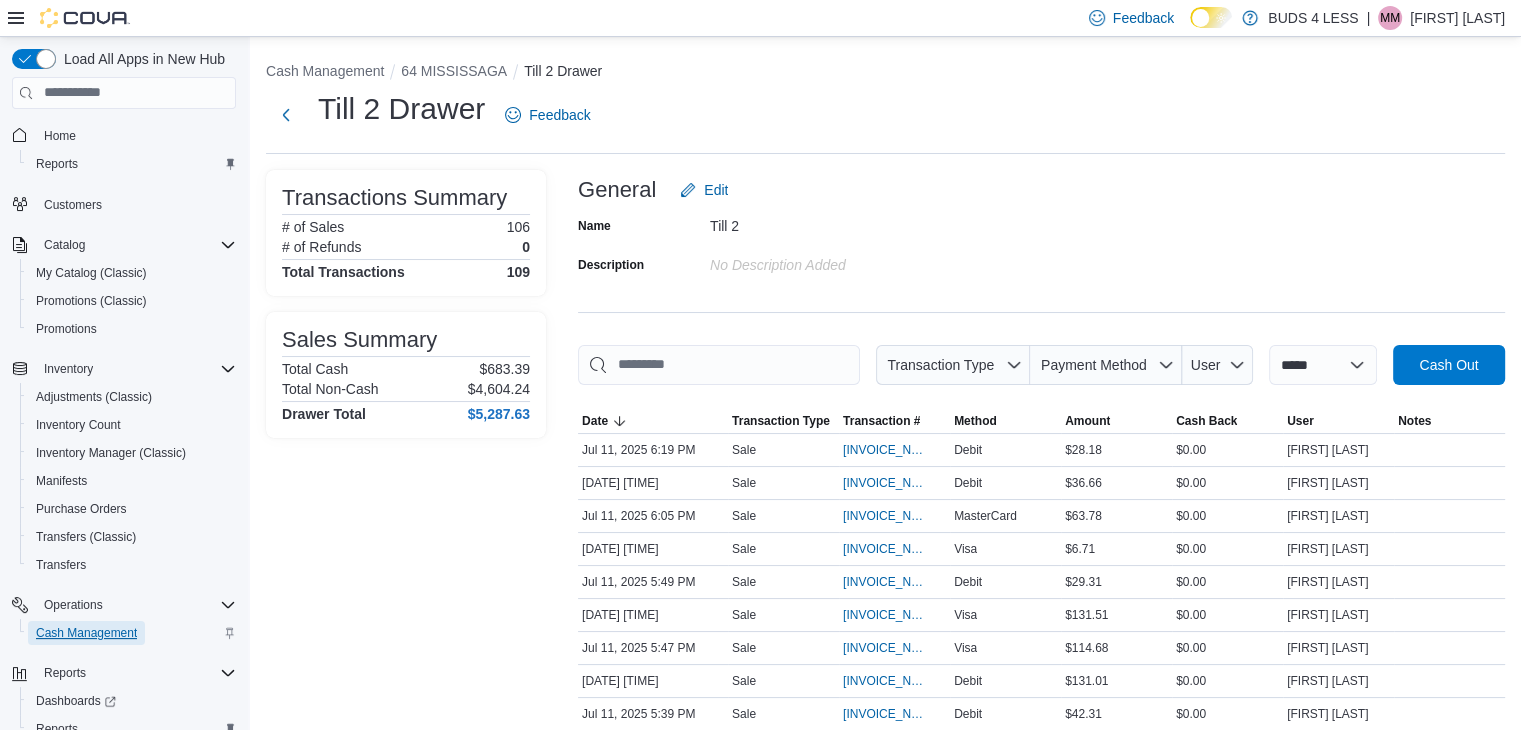 click on "Cash Management" at bounding box center [86, 633] 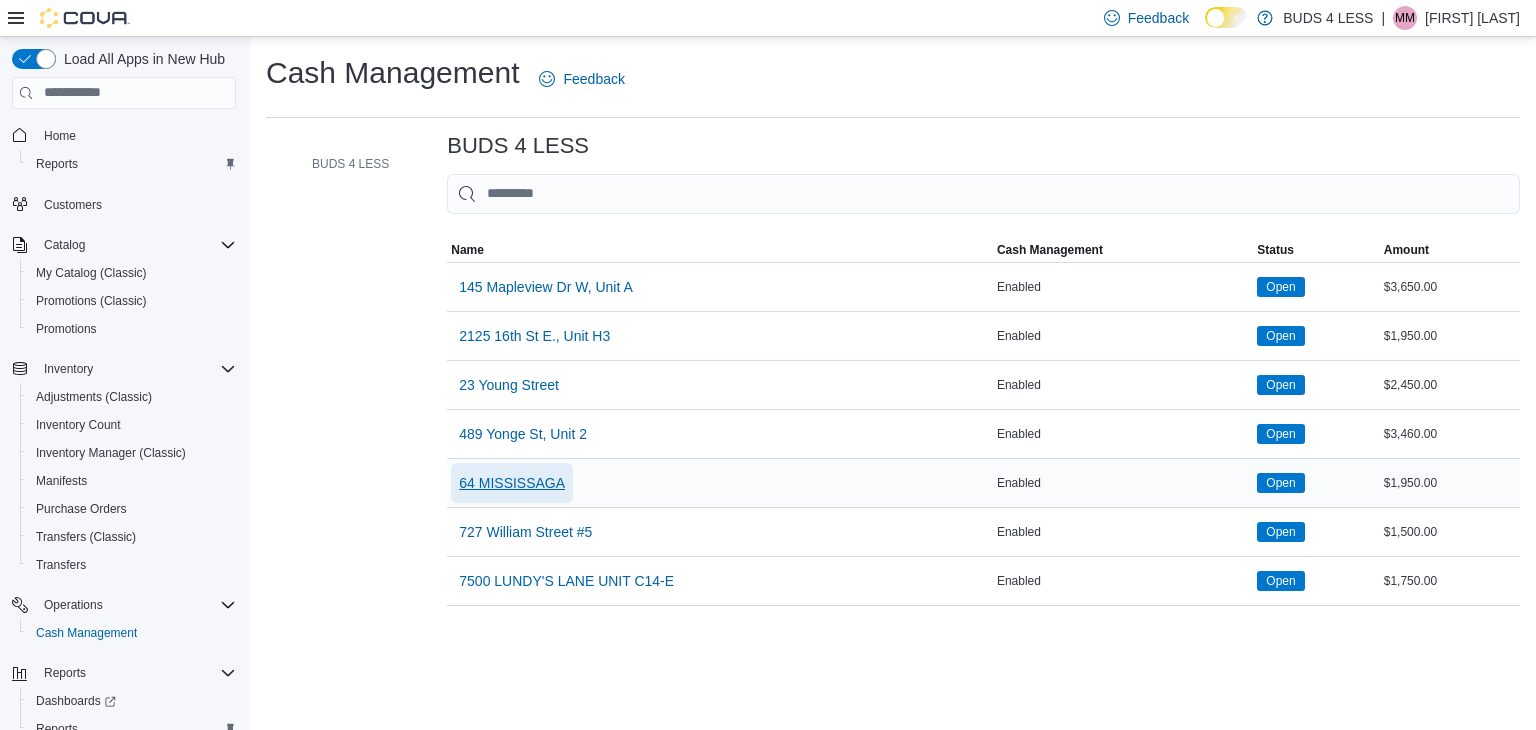 click on "64 MISSISSAGA" at bounding box center (512, 483) 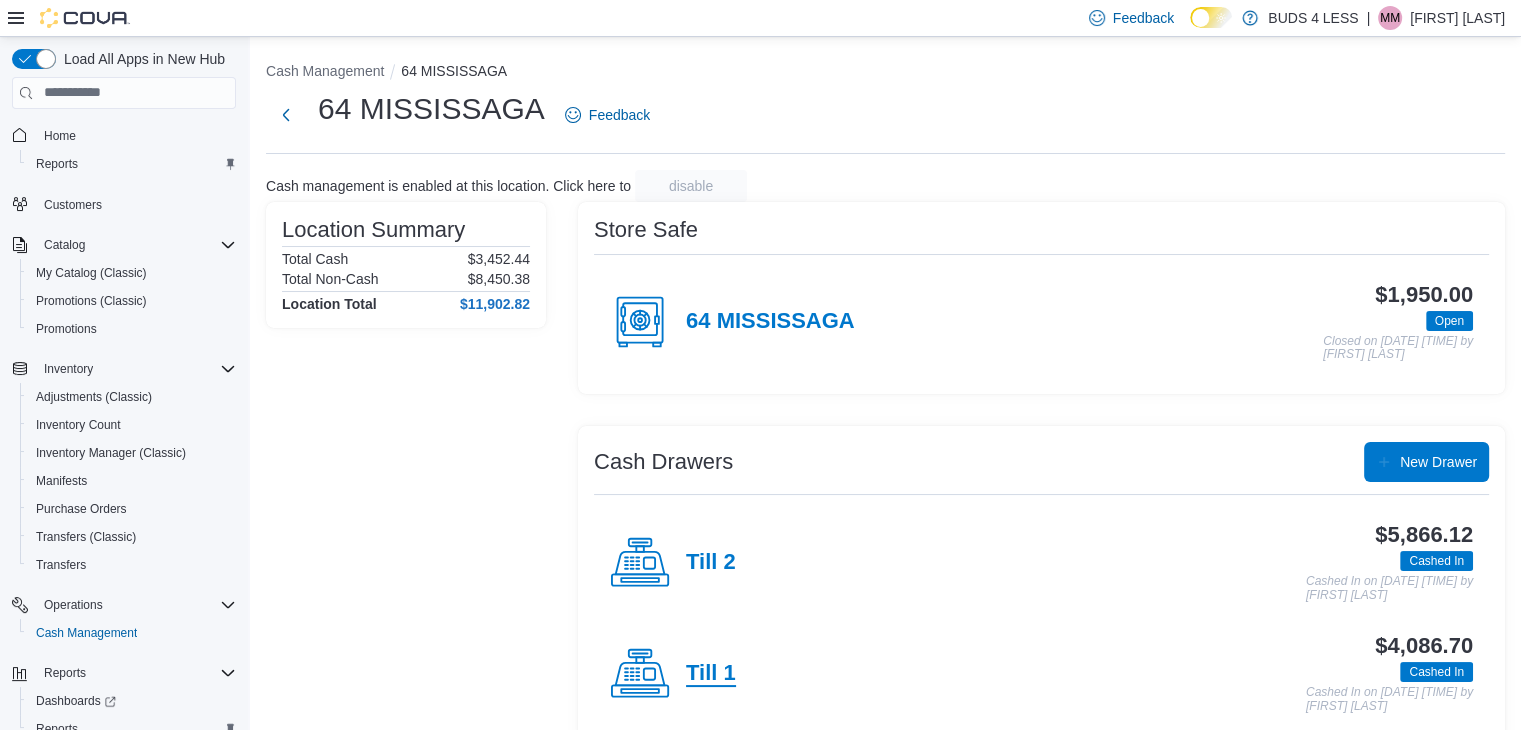 click on "Till 1" at bounding box center [711, 674] 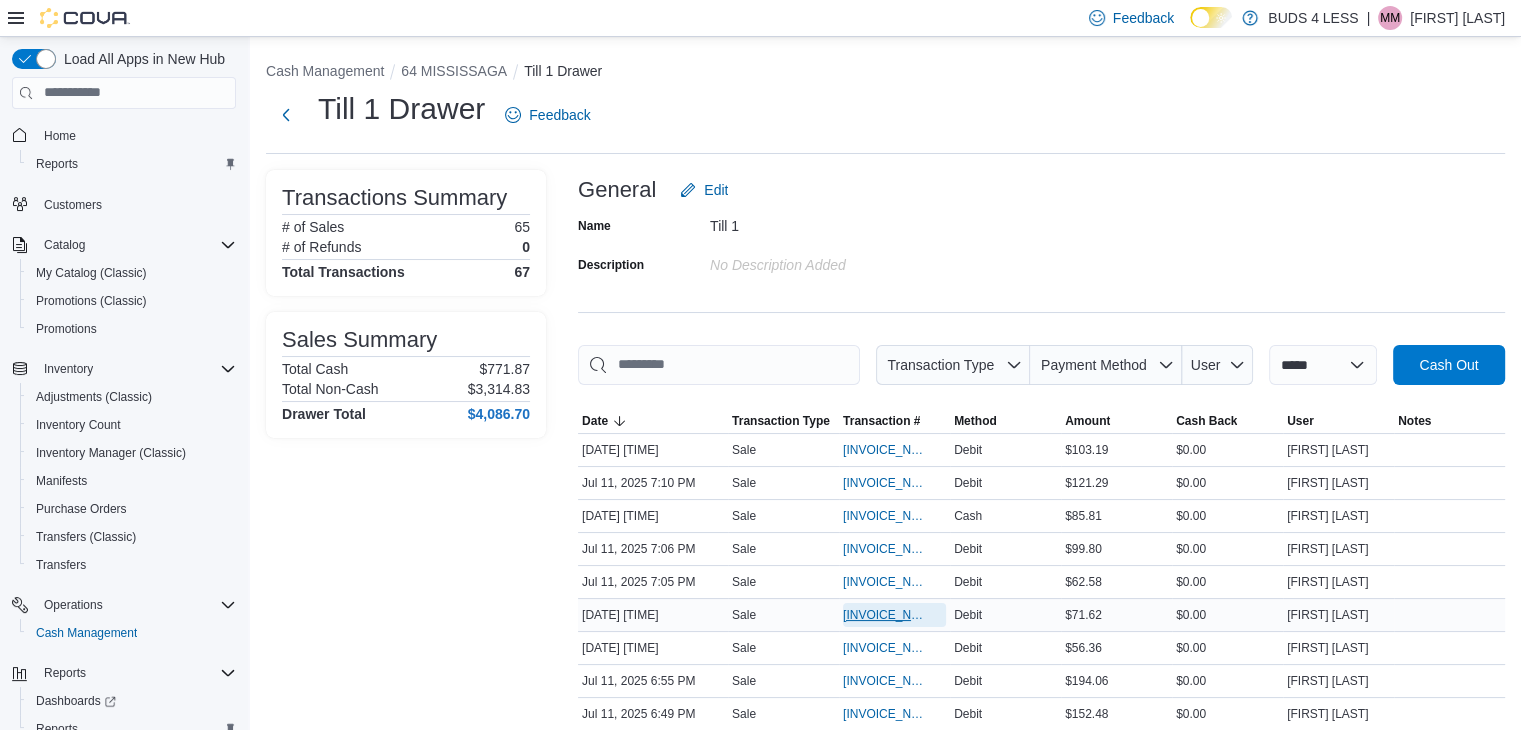 click on "[INVOICE_NUMBER]" at bounding box center (884, 615) 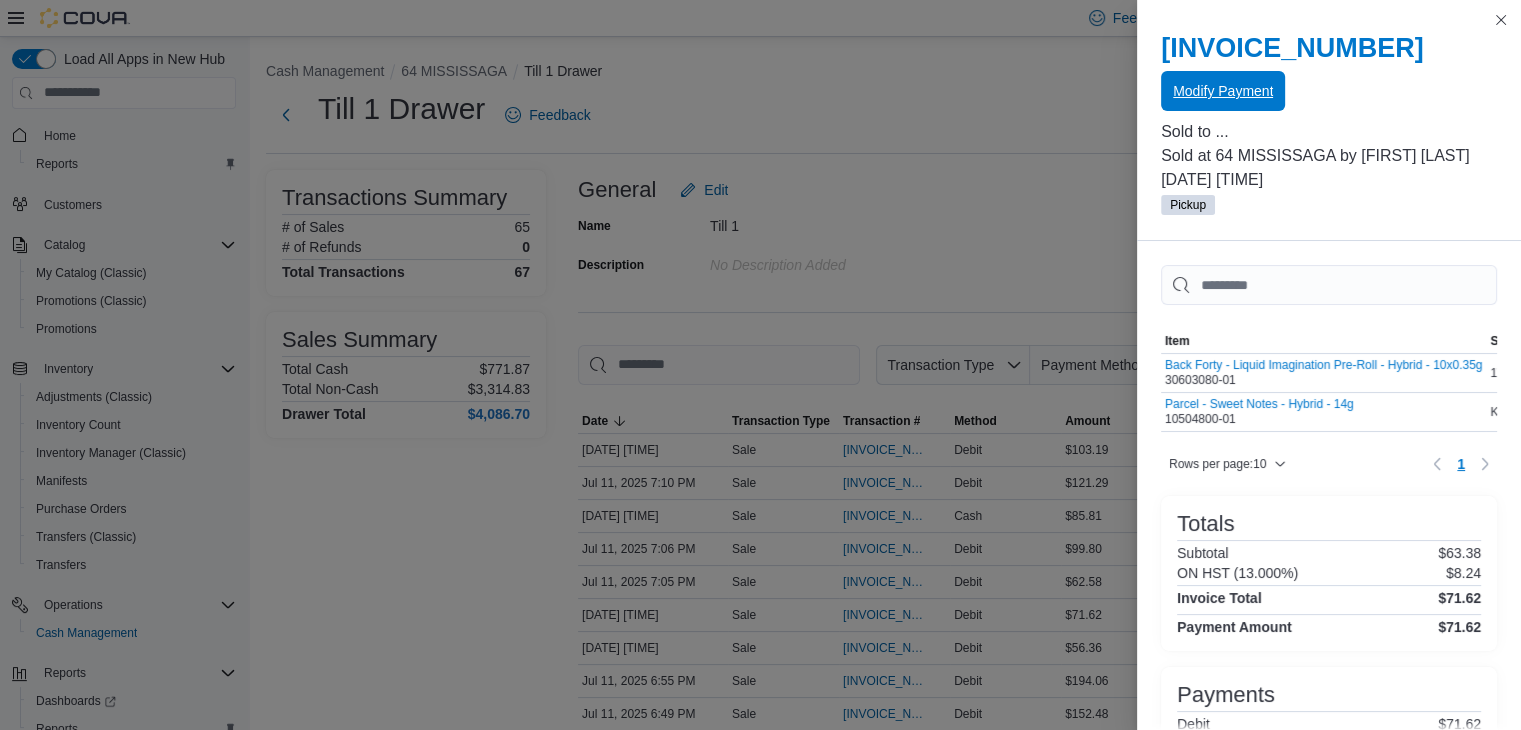 click on "Modify Payment" at bounding box center [1223, 91] 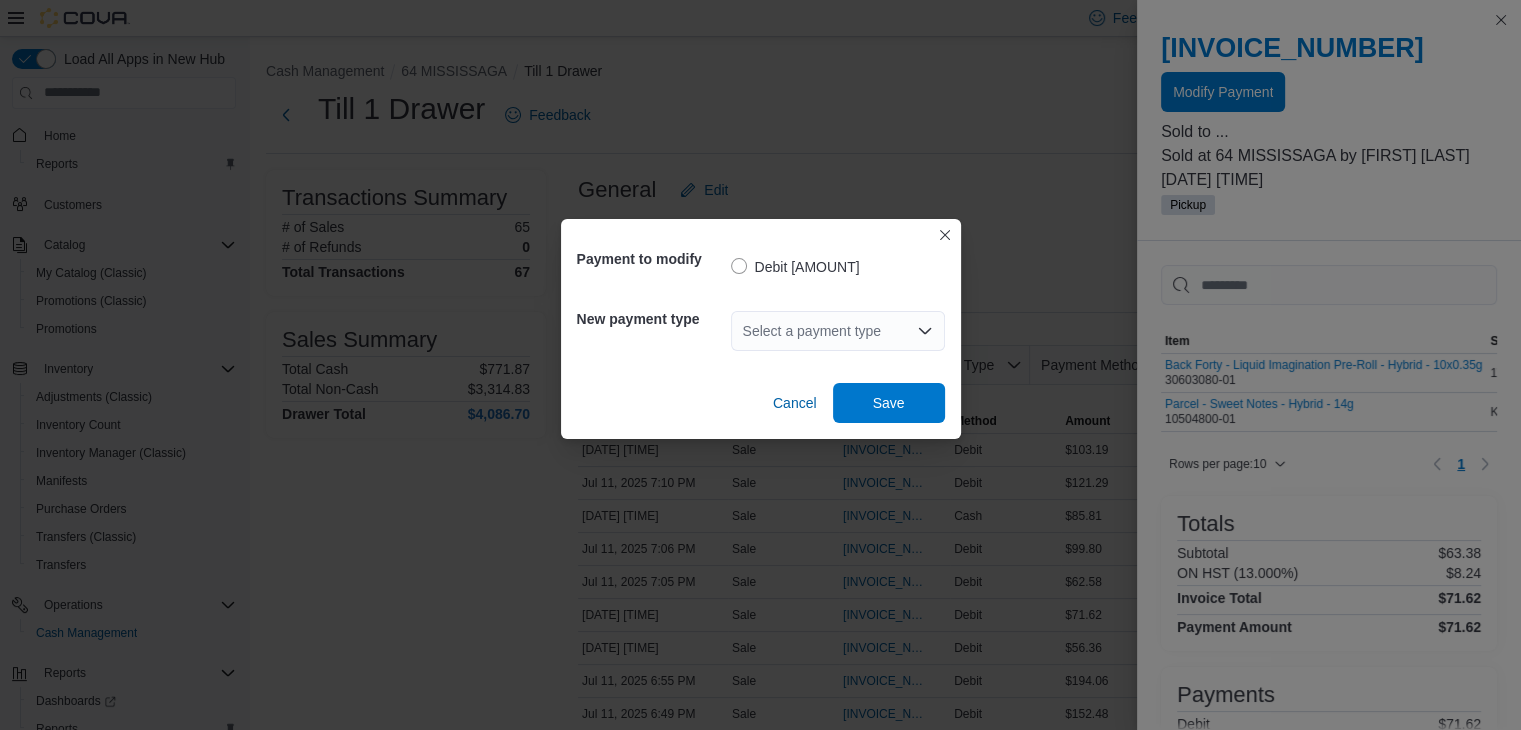 click on "Select a payment type" at bounding box center (838, 331) 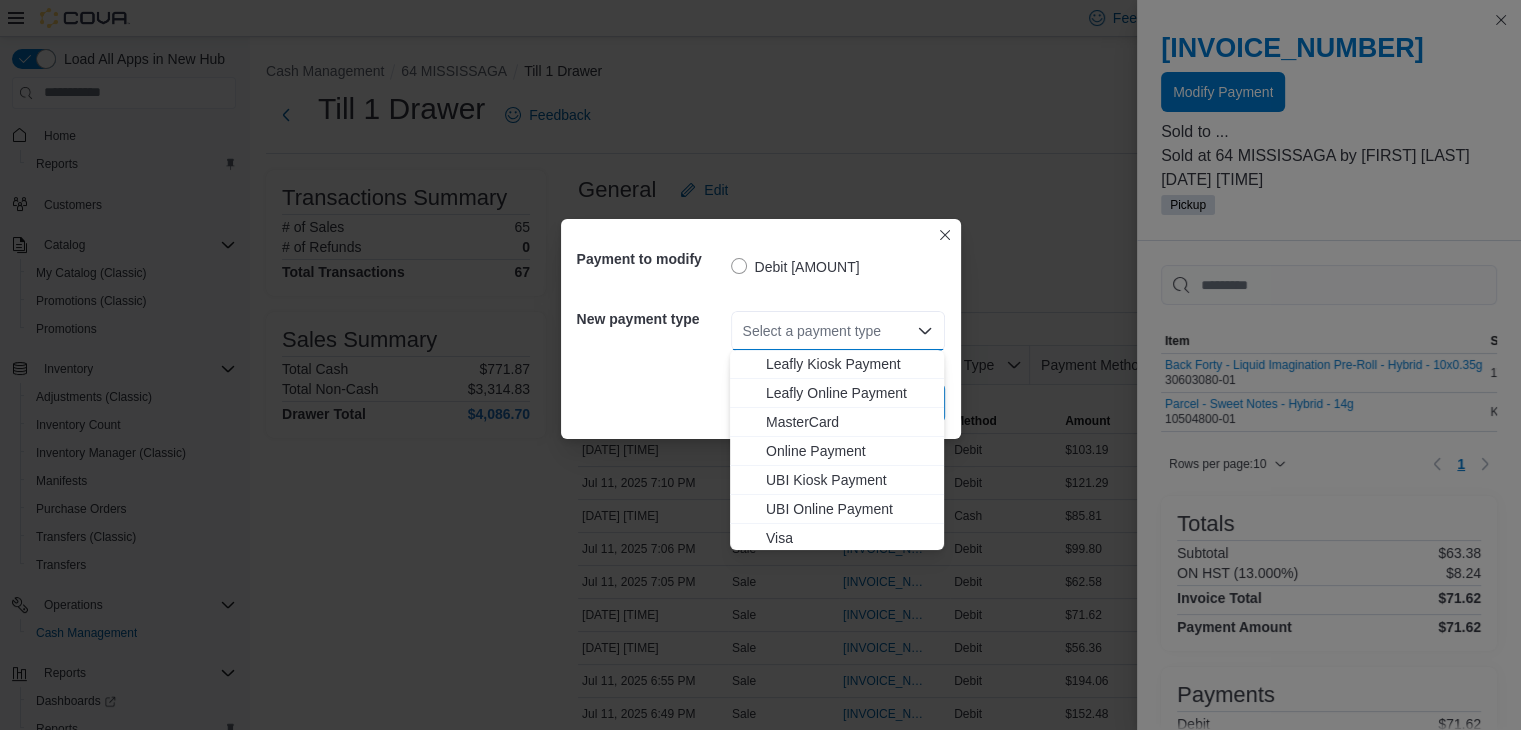 scroll, scrollTop: 264, scrollLeft: 0, axis: vertical 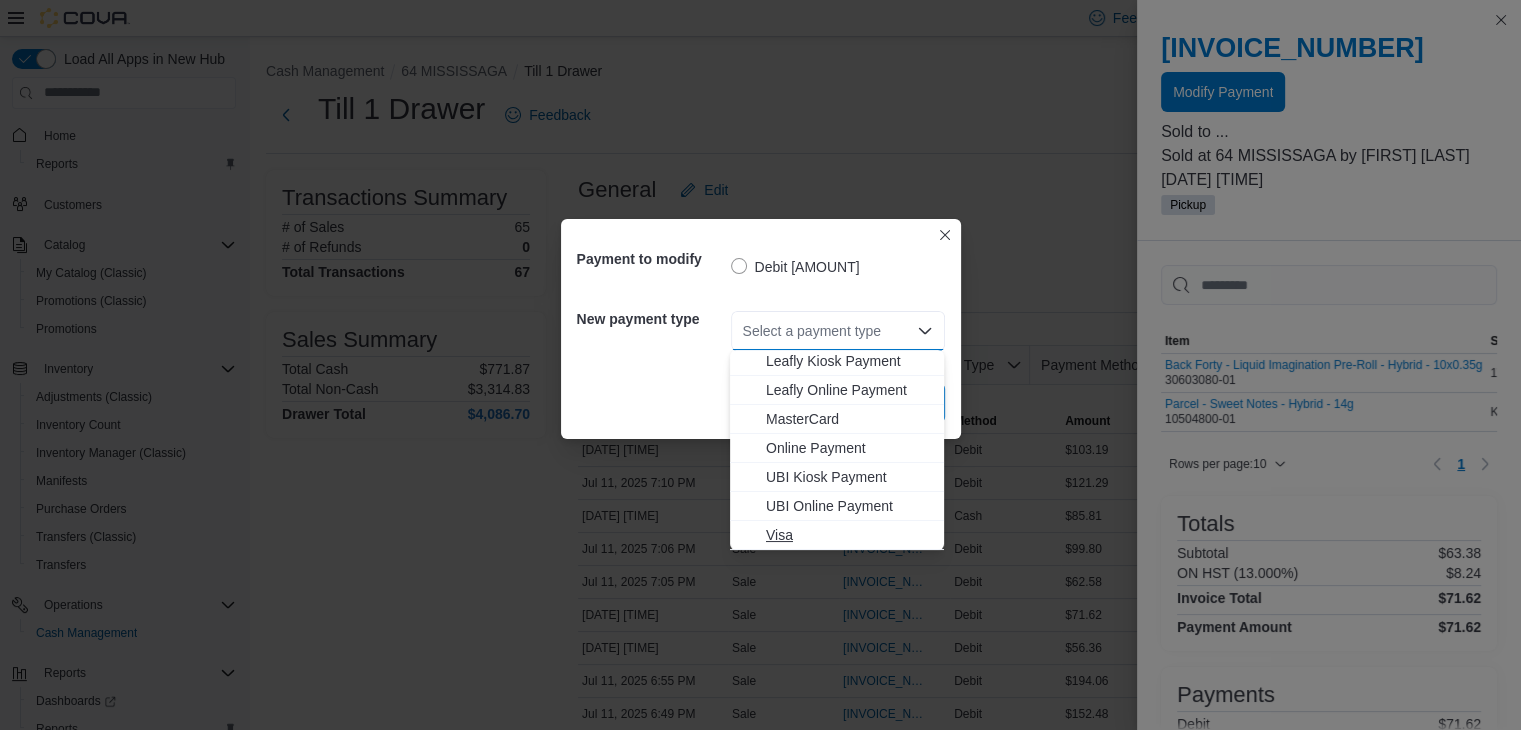 click on "Visa" at bounding box center [849, 535] 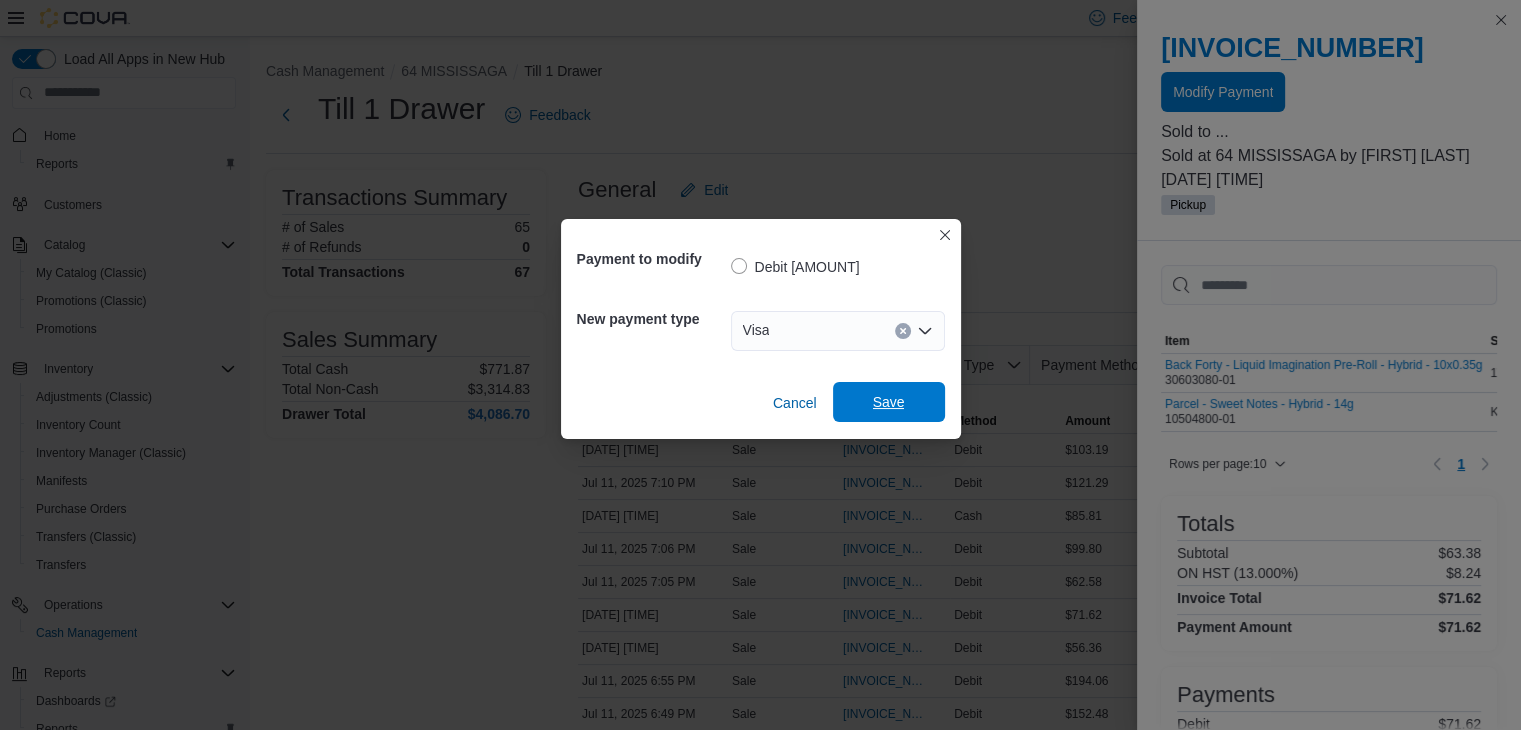 click on "Save" at bounding box center [889, 402] 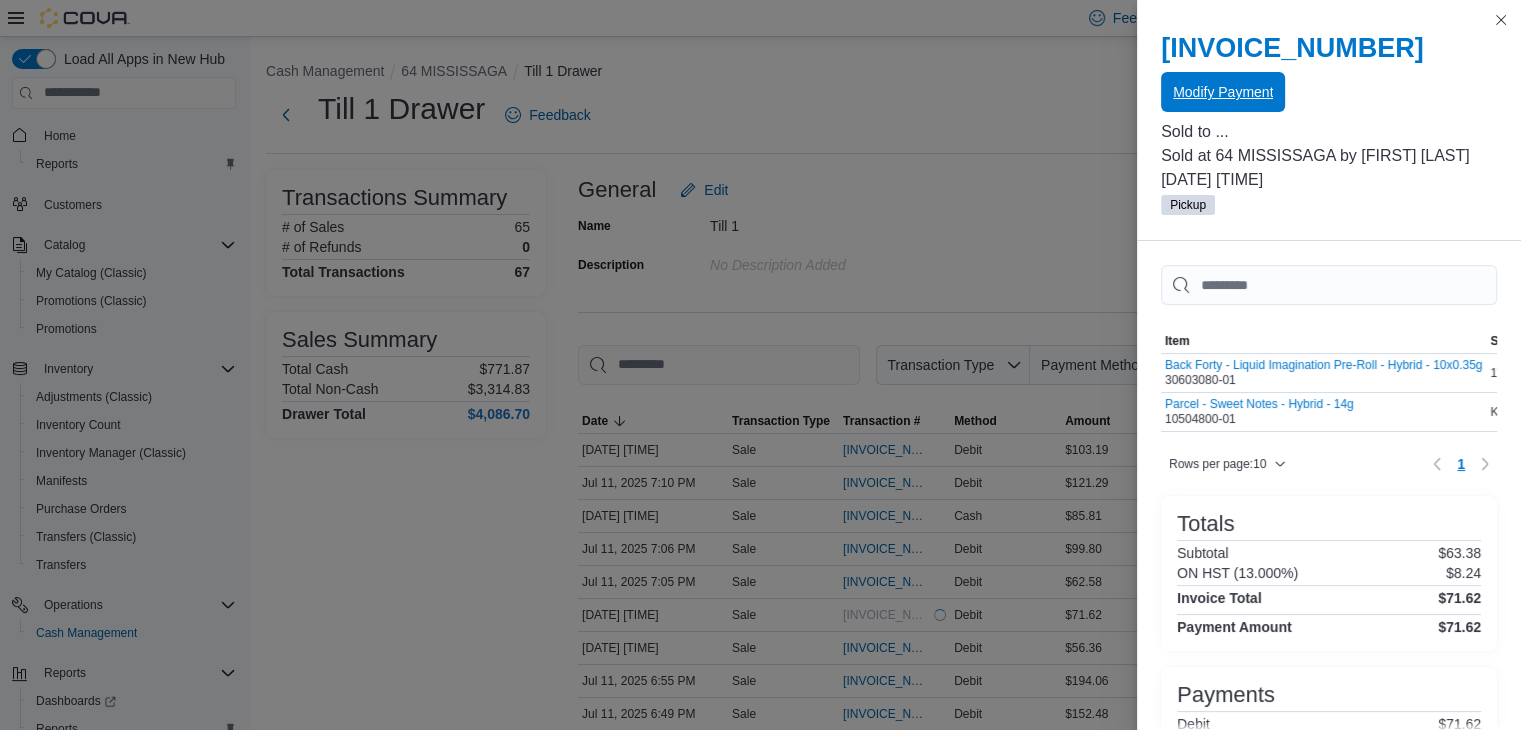 scroll, scrollTop: 0, scrollLeft: 0, axis: both 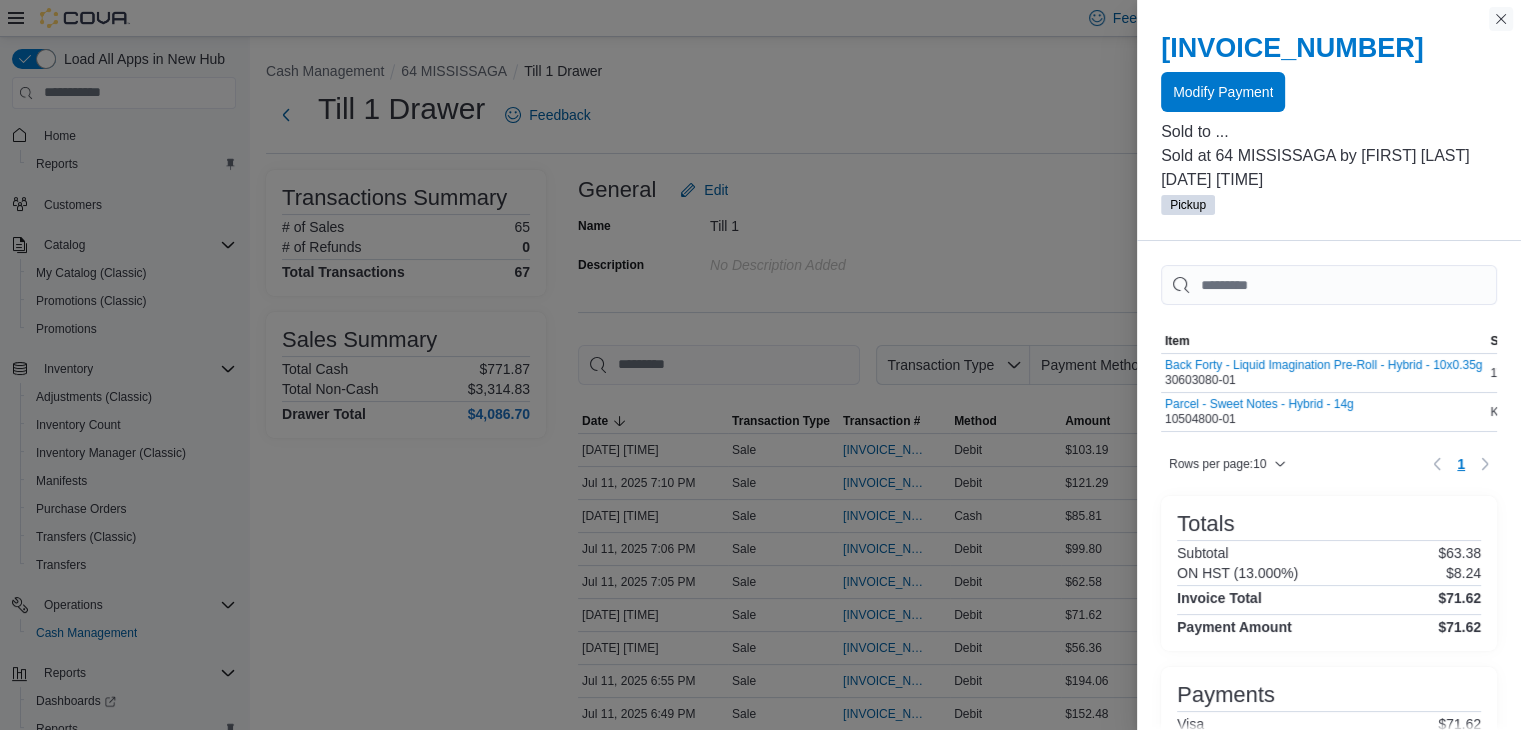 click at bounding box center [1501, 19] 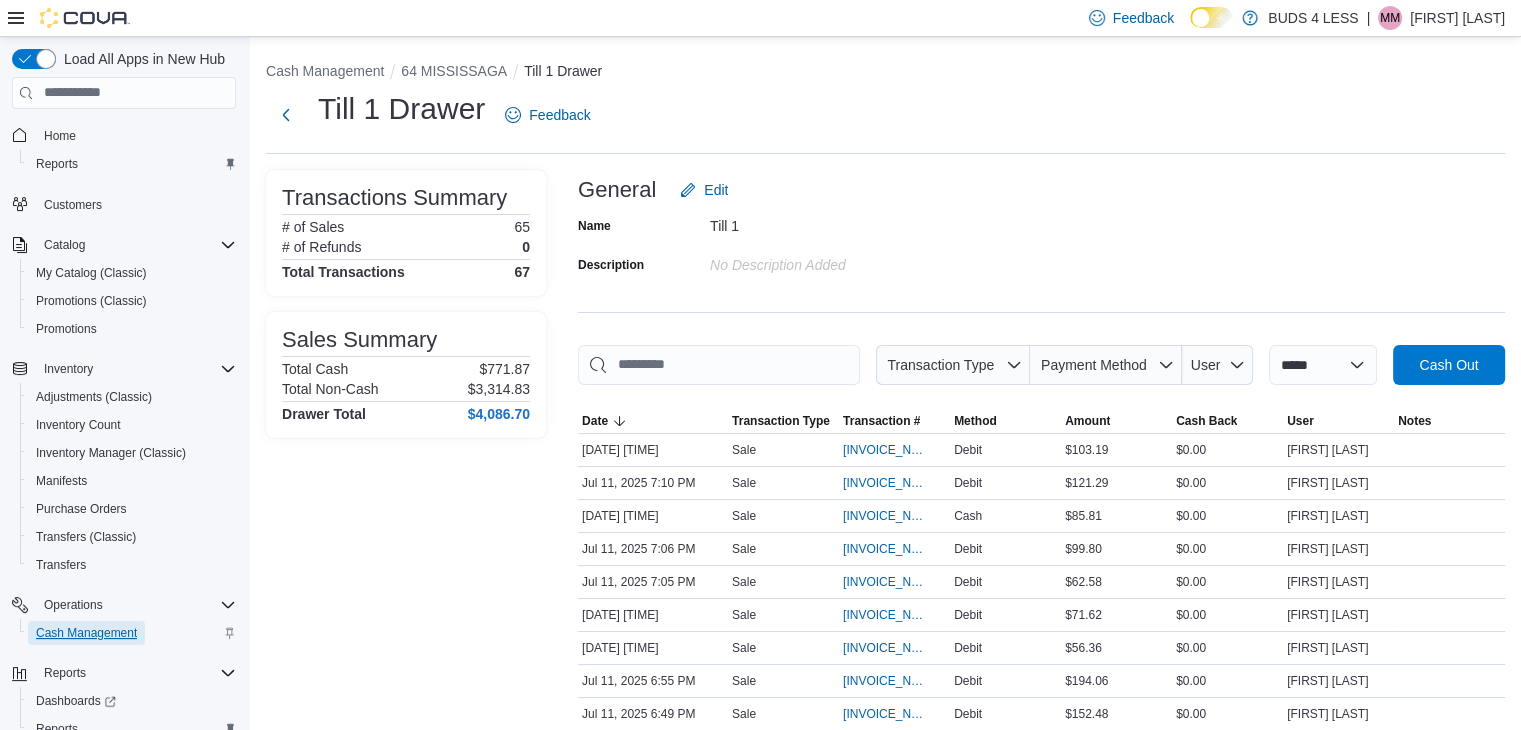 click on "Cash Management" at bounding box center [86, 633] 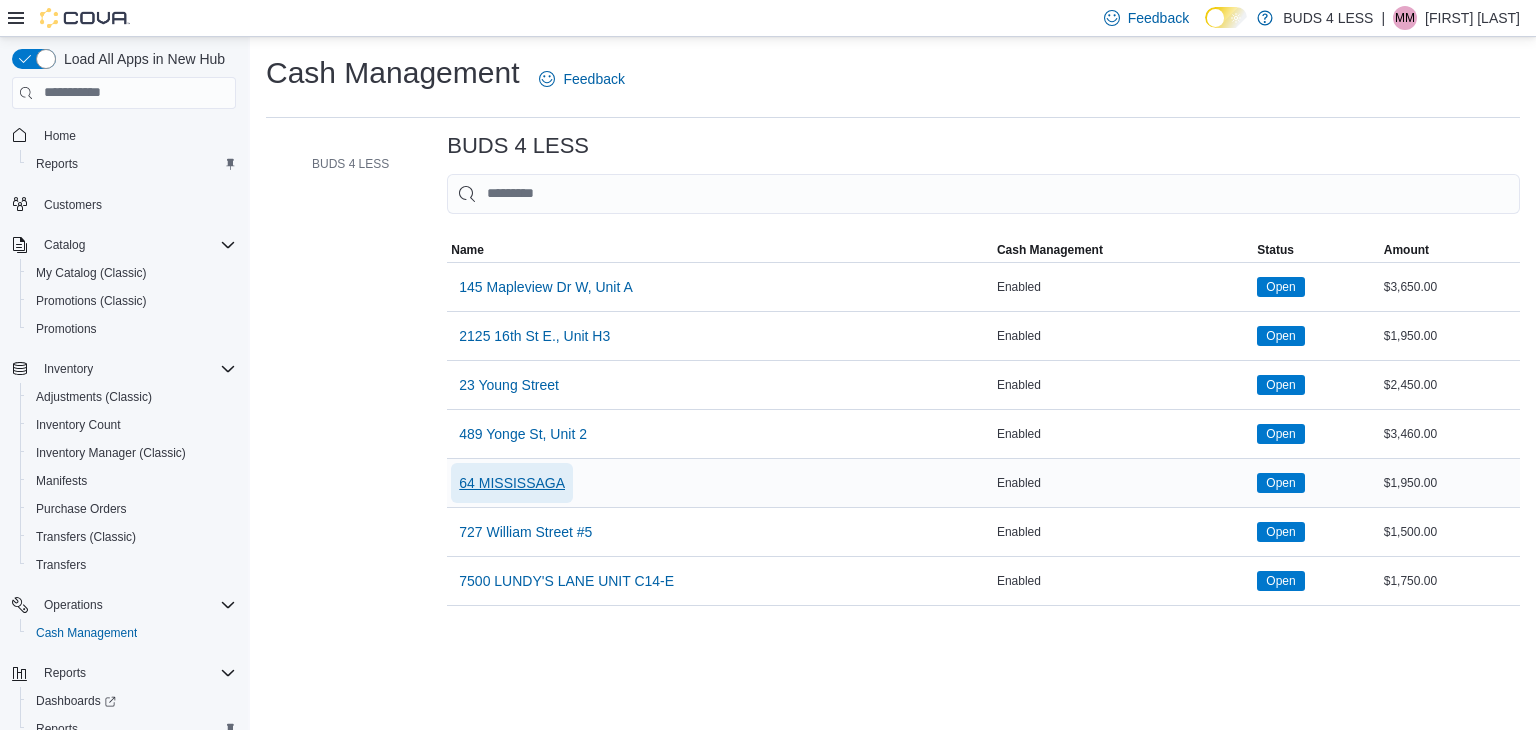 click on "64 MISSISSAGA" at bounding box center (512, 483) 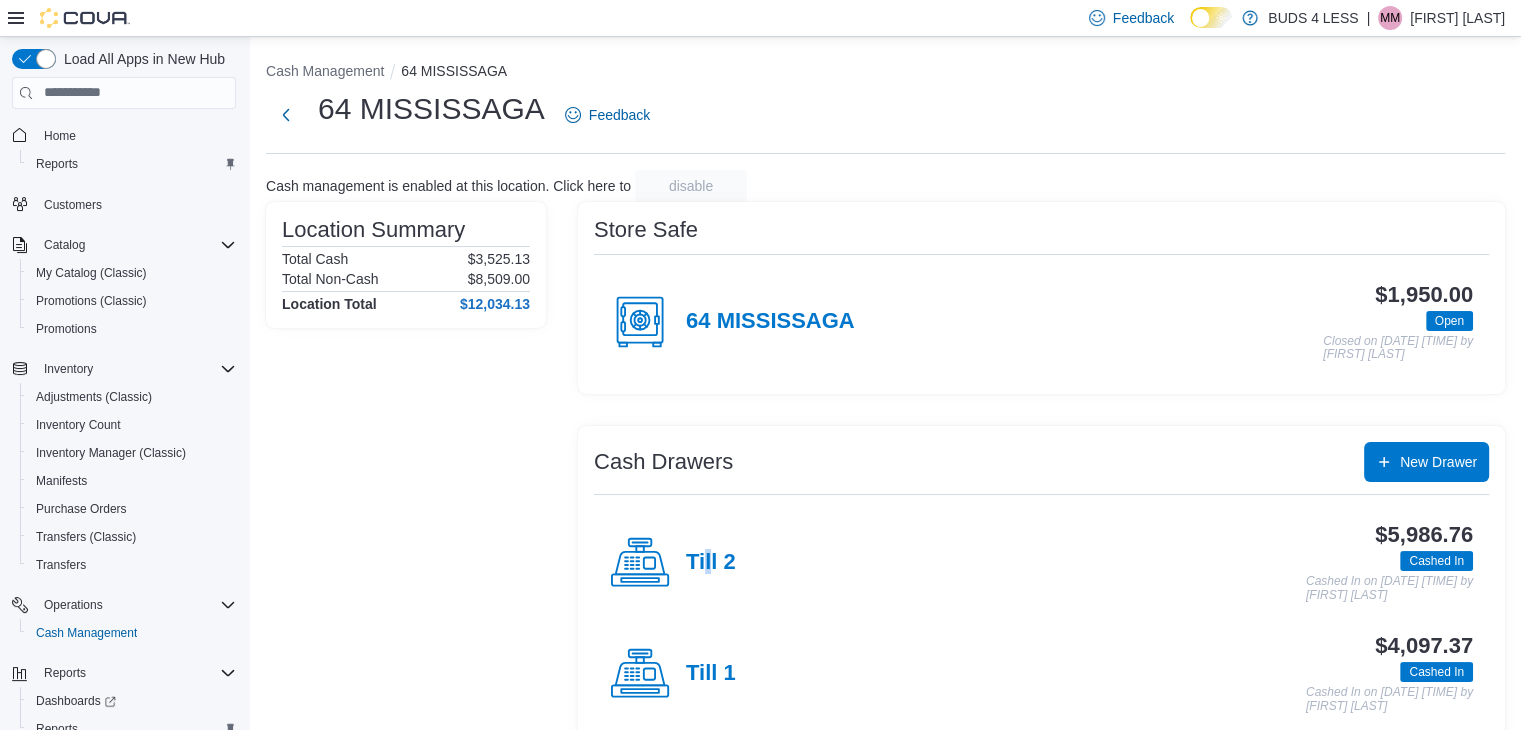 click on "Till 2" at bounding box center [711, 563] 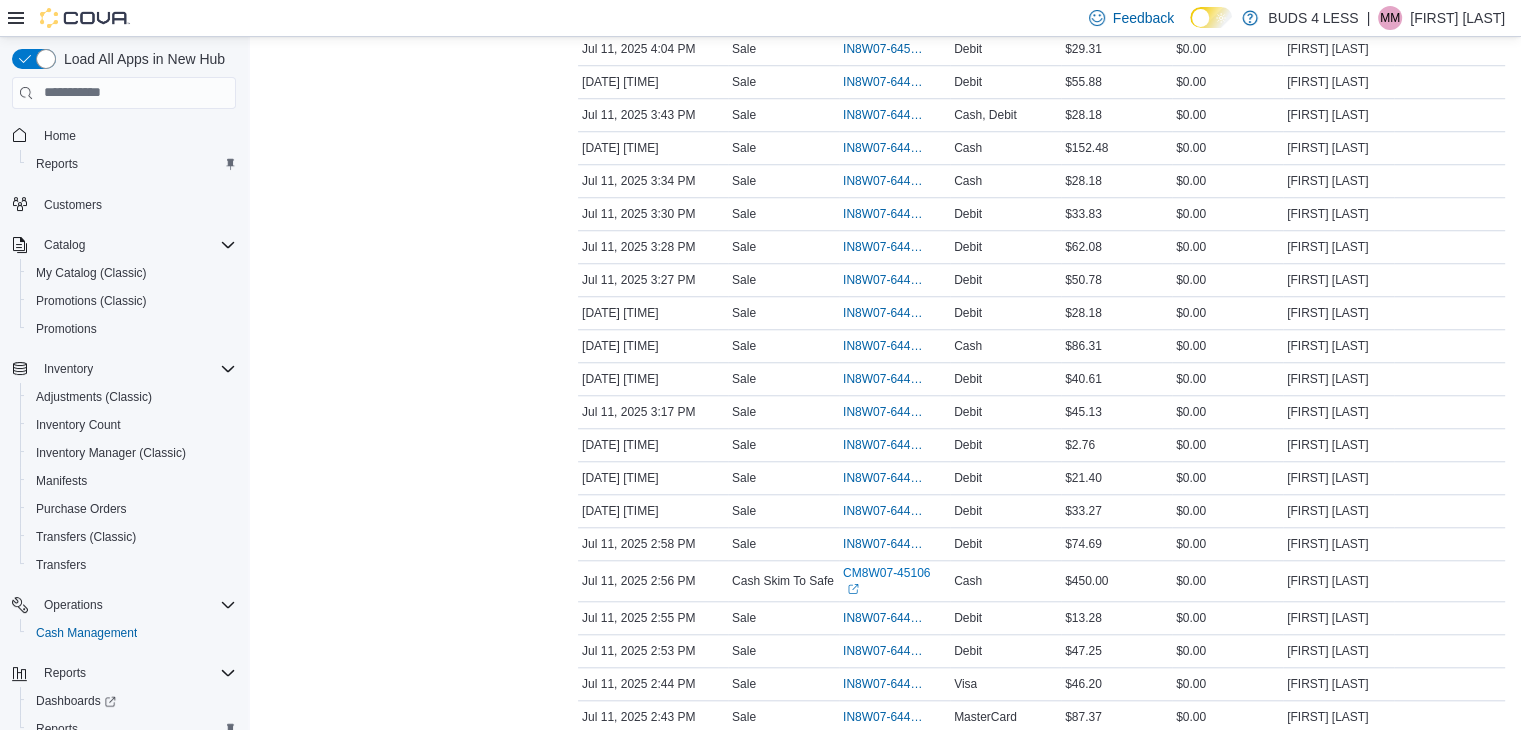 scroll, scrollTop: 1300, scrollLeft: 0, axis: vertical 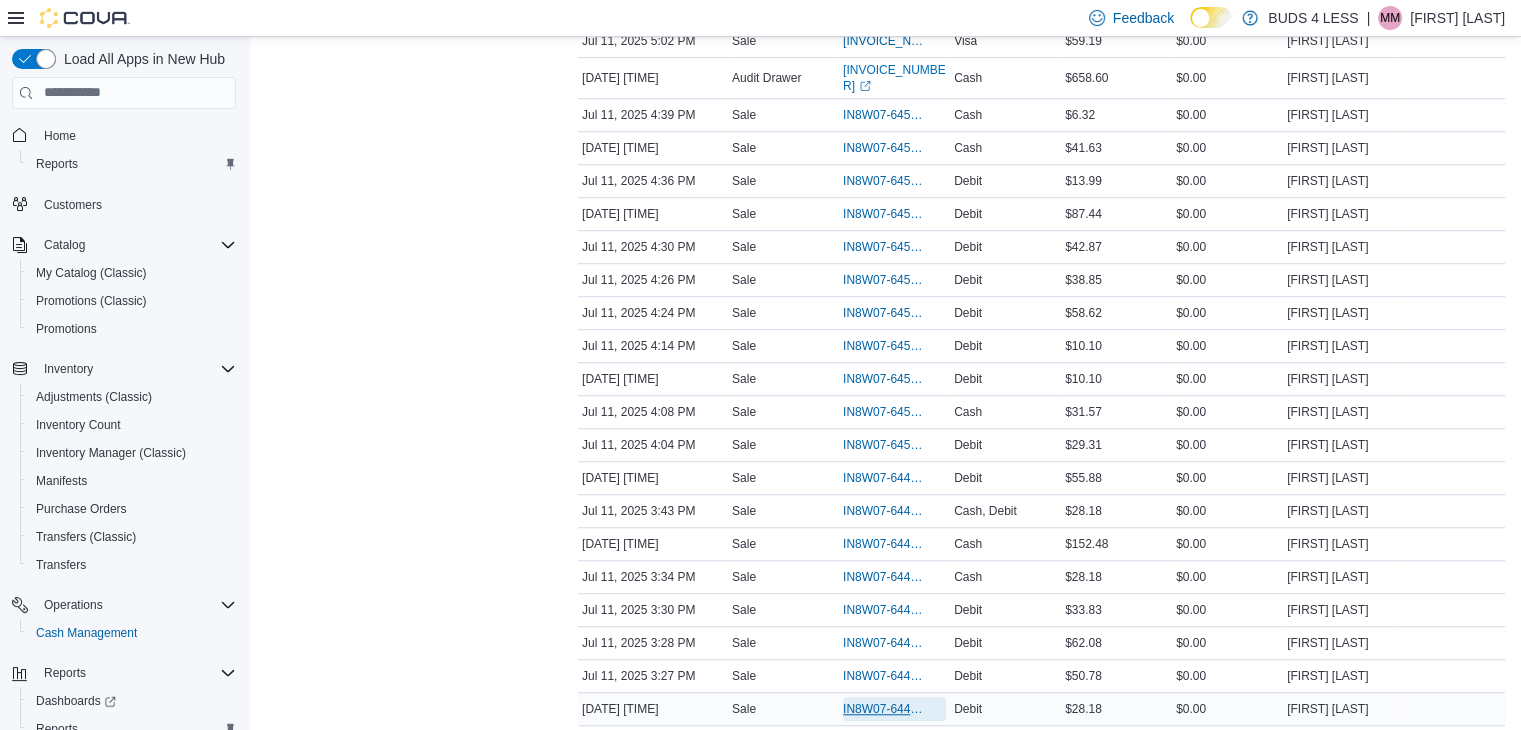 click on "IN8W07-644920" at bounding box center (884, 709) 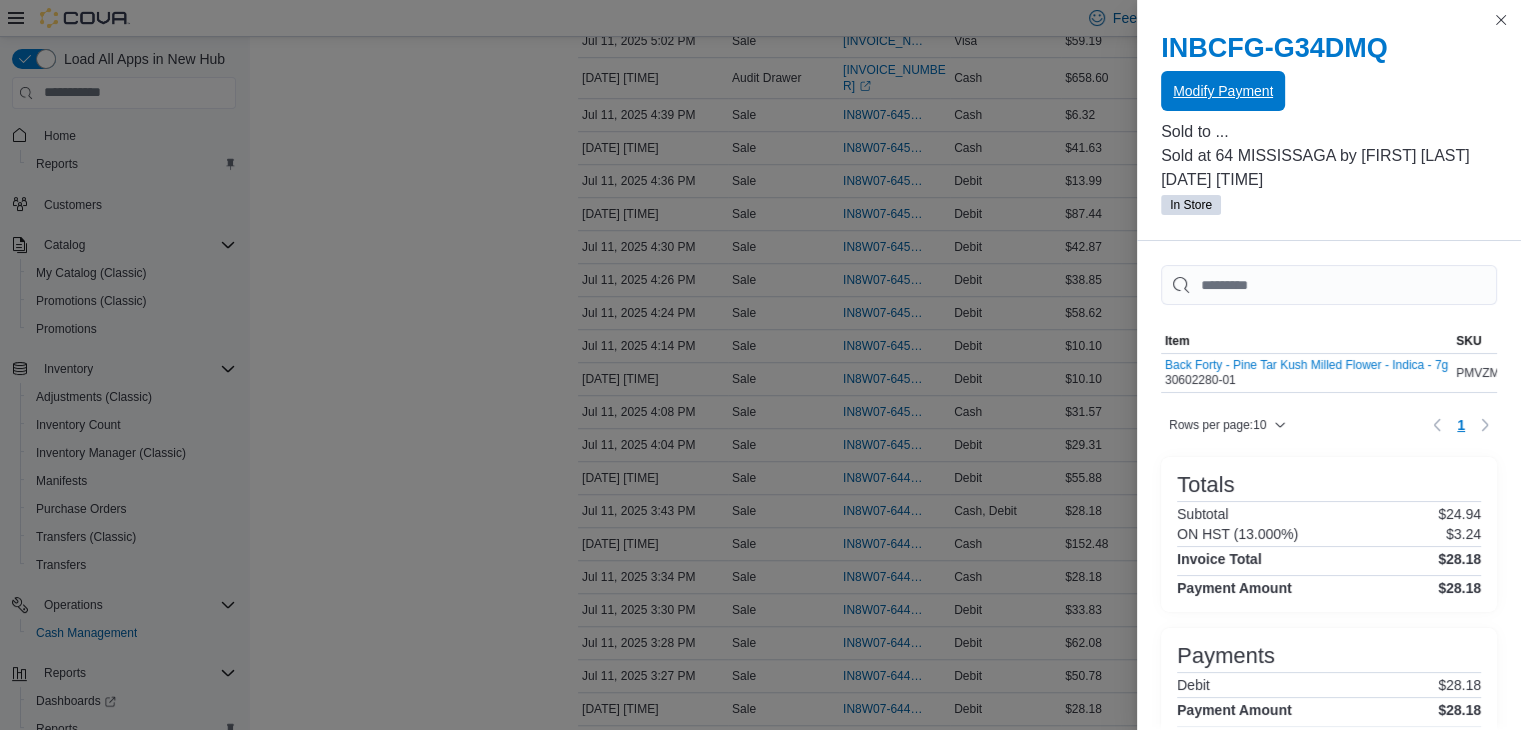 click on "Modify Payment" at bounding box center (1223, 91) 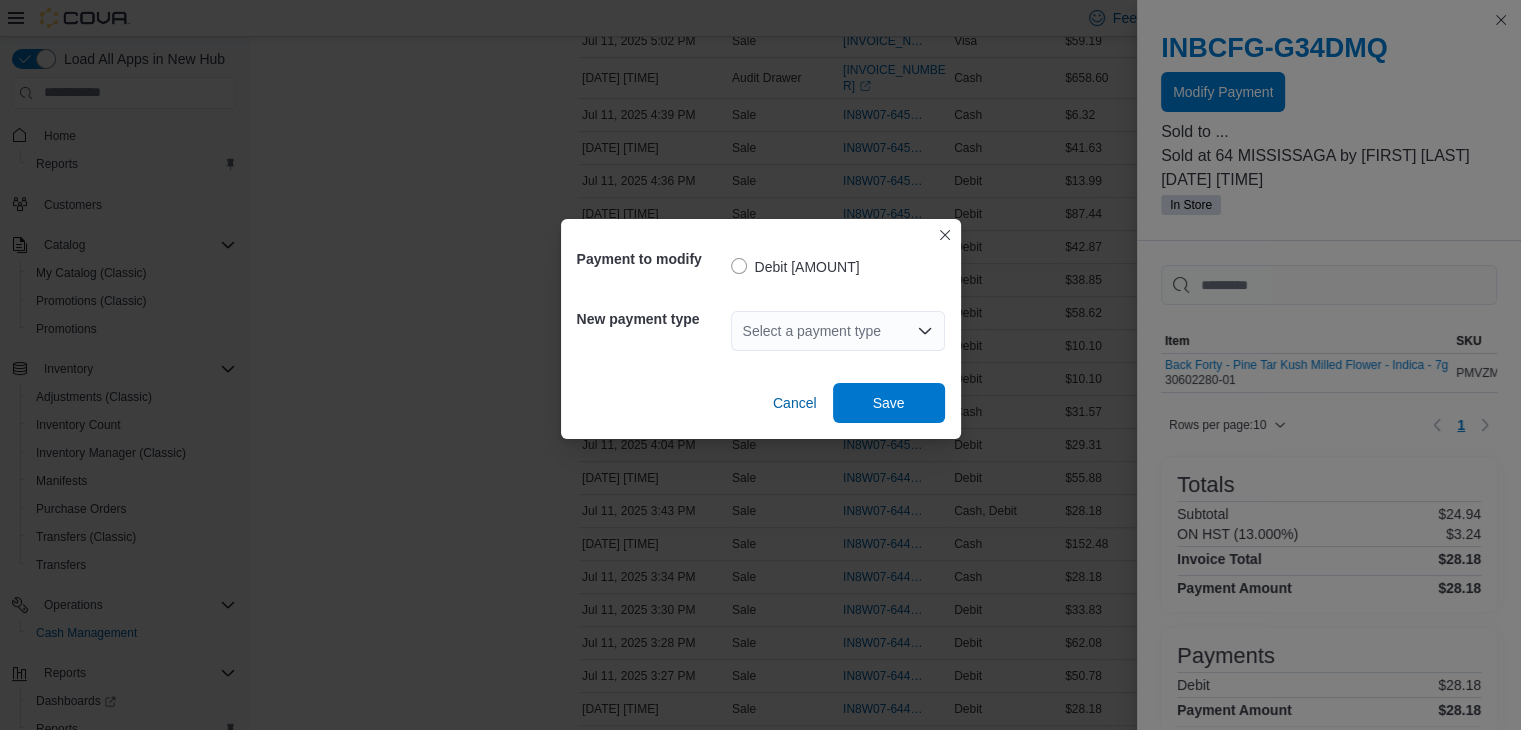 click 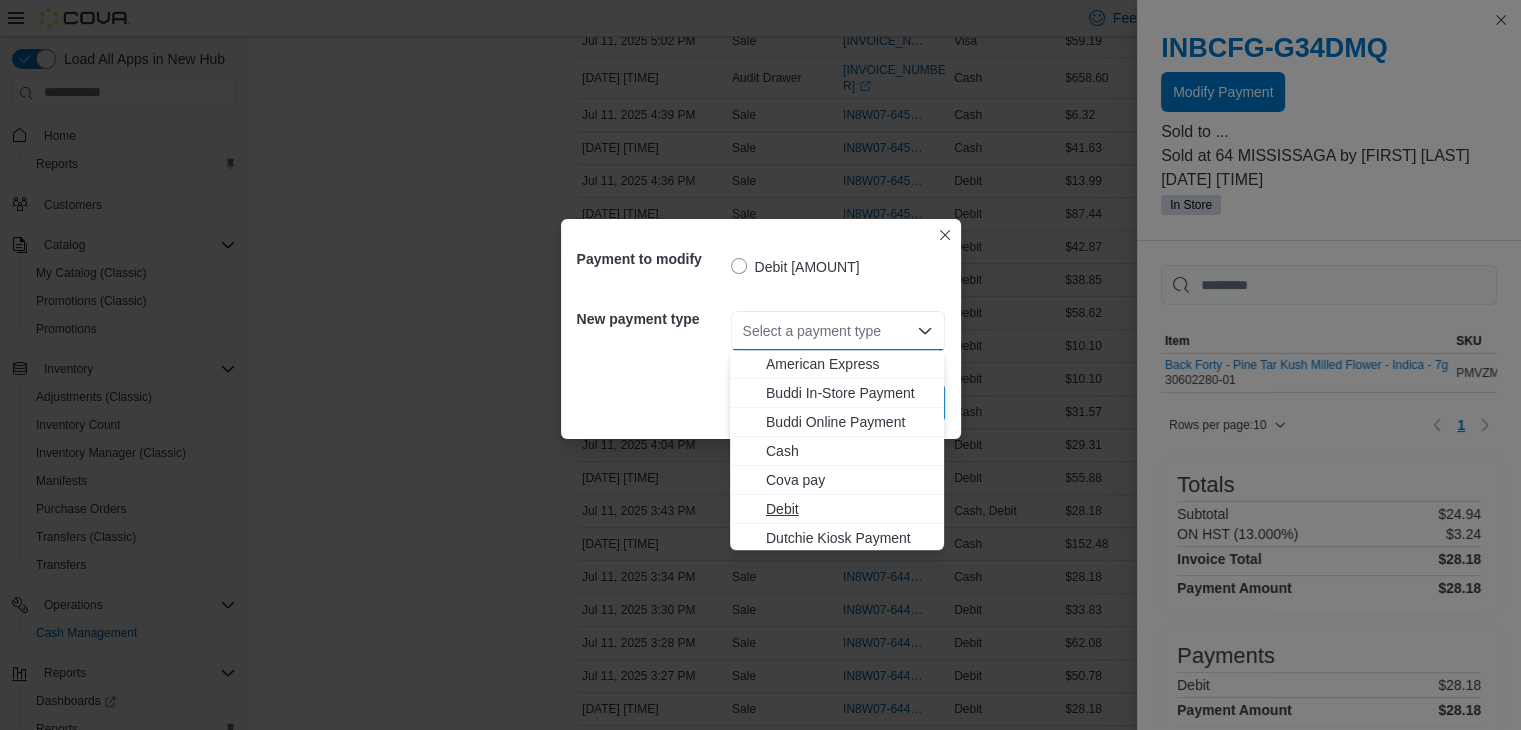 click on "Debit" at bounding box center [849, 509] 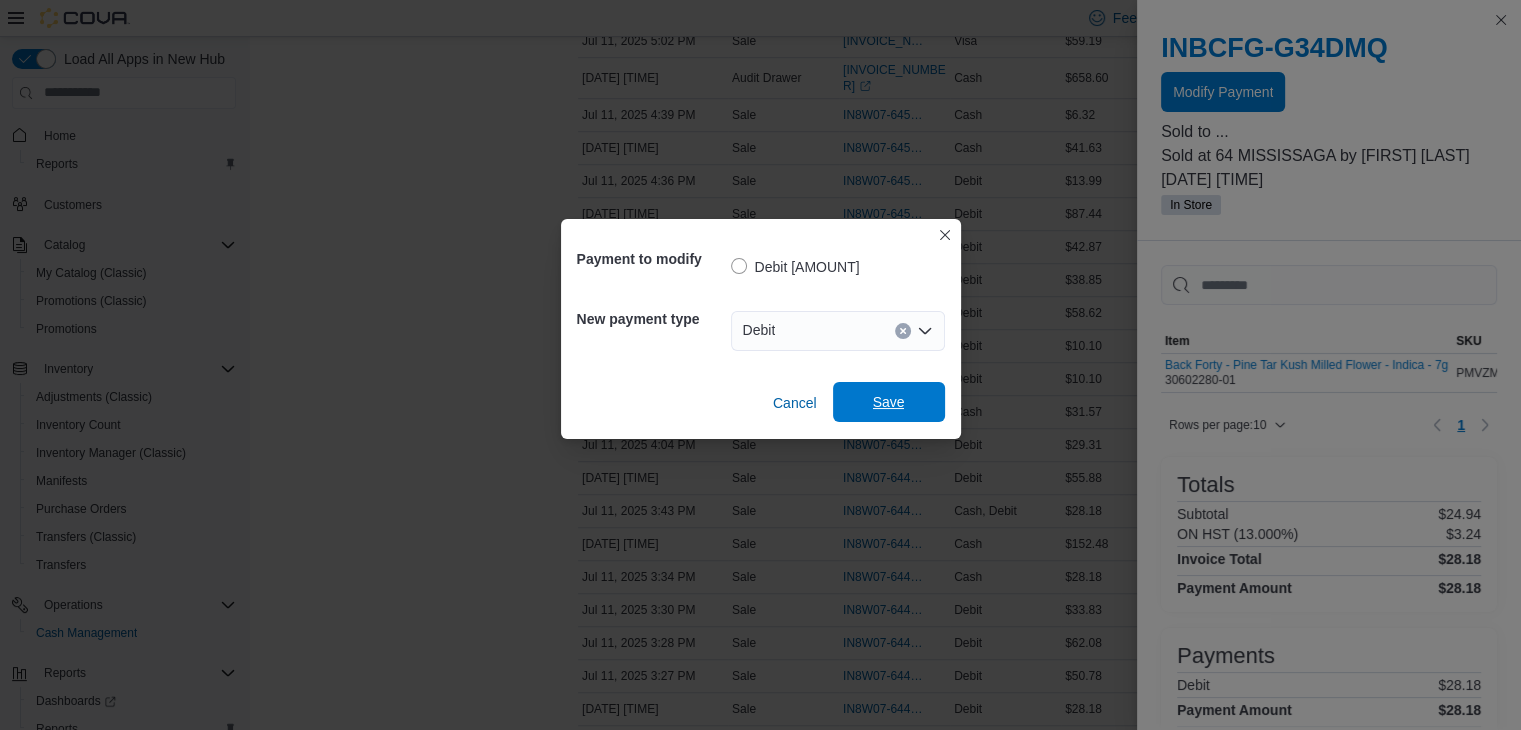 click on "Save" at bounding box center [889, 402] 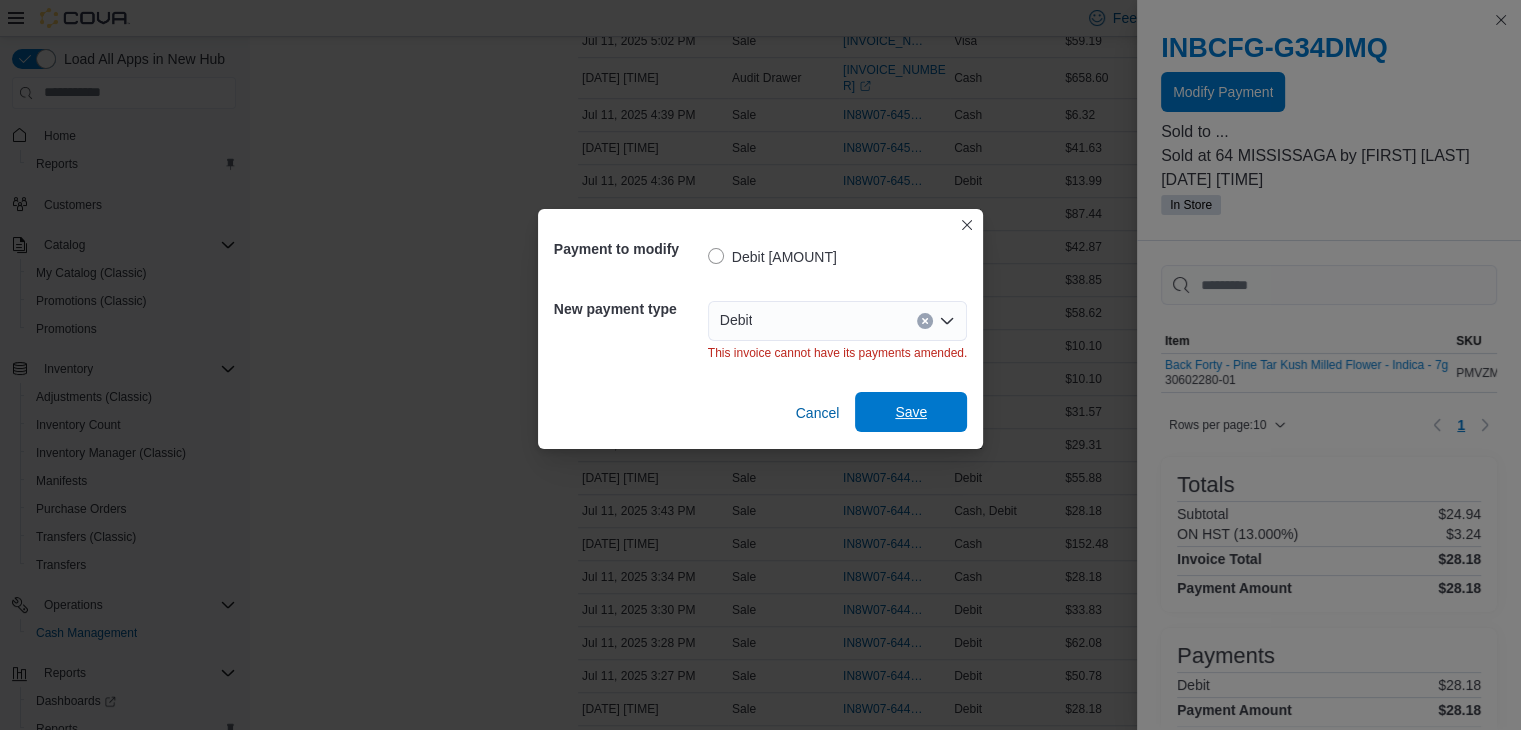 scroll, scrollTop: 0, scrollLeft: 0, axis: both 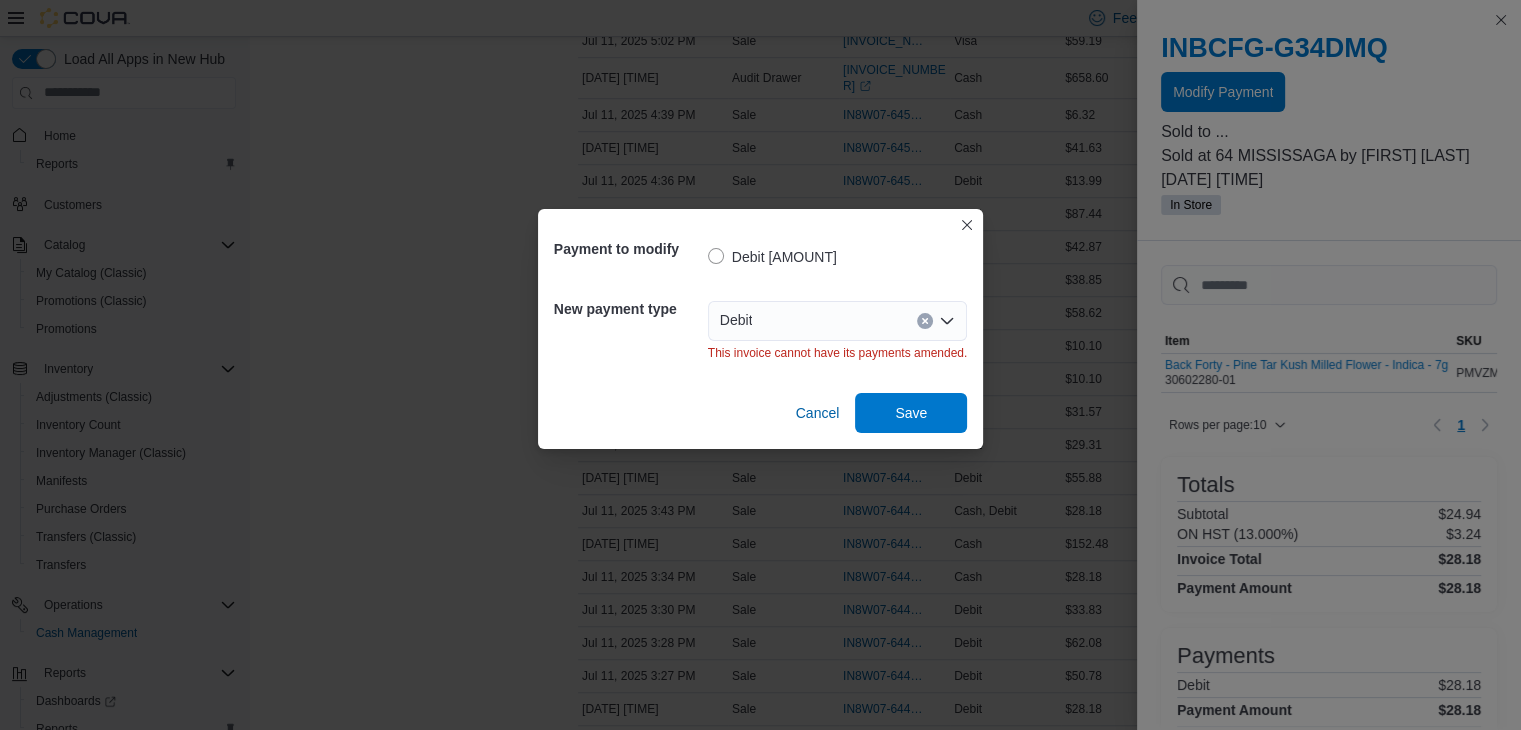 click 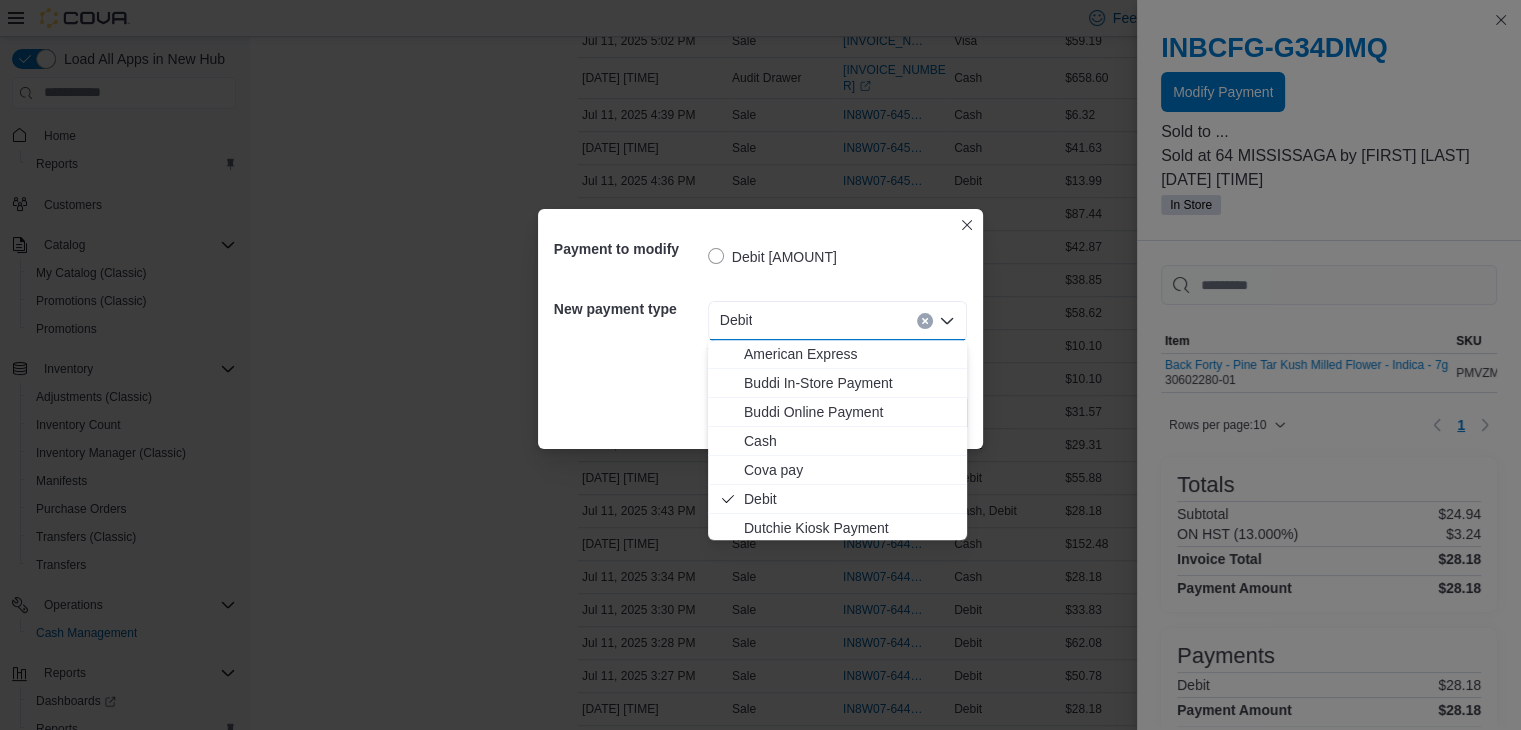 click on "Payment to modify Debit [AMOUNT] New payment type Debit Combo box. Selected. Debit. Press Backspace to delete Debit. Combo box input. Select a payment type. Type some text or, to display a list of choices, press Down Arrow. To exit the list of choices, press Escape. This invoice cannot have its payments amended. Cancel Save" at bounding box center (760, 365) 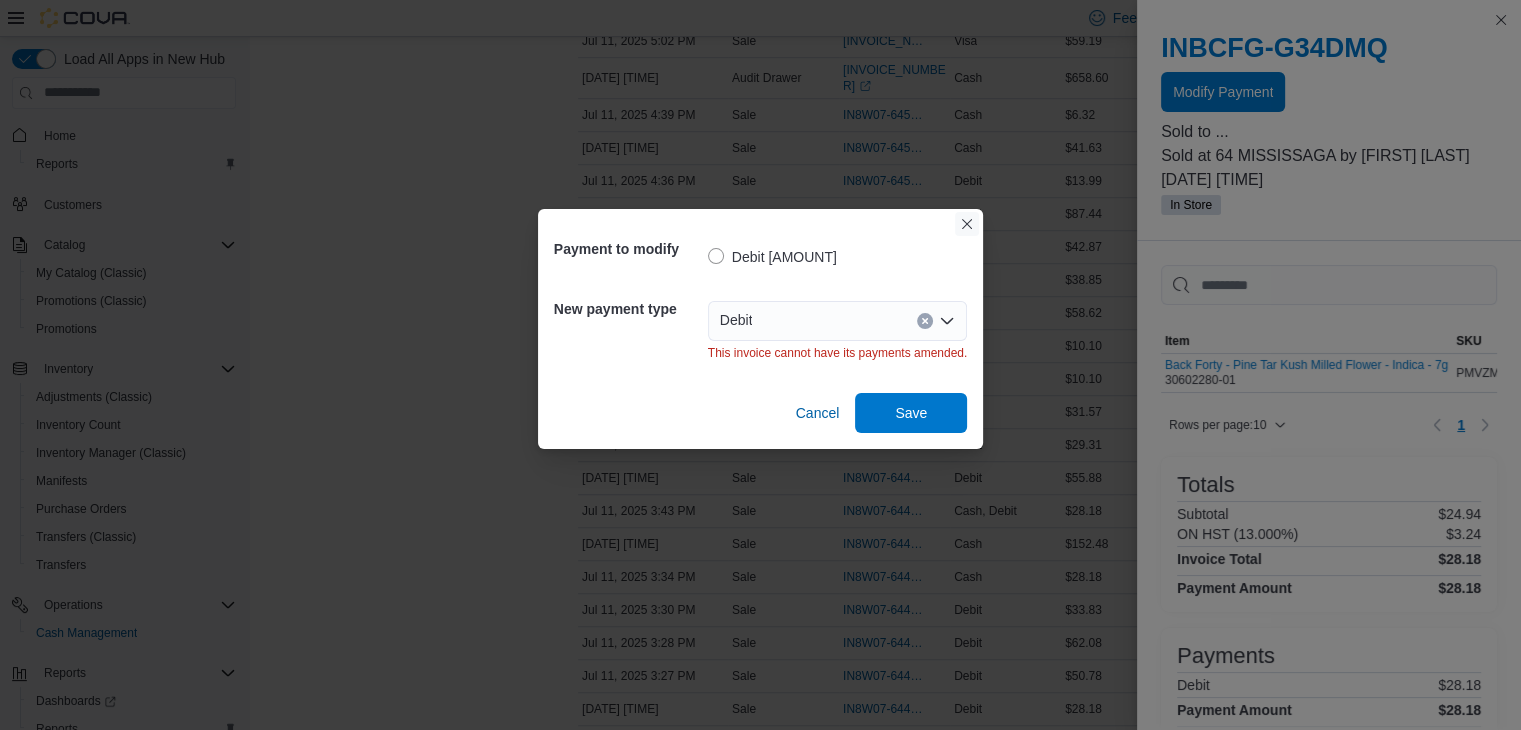 click at bounding box center (967, 224) 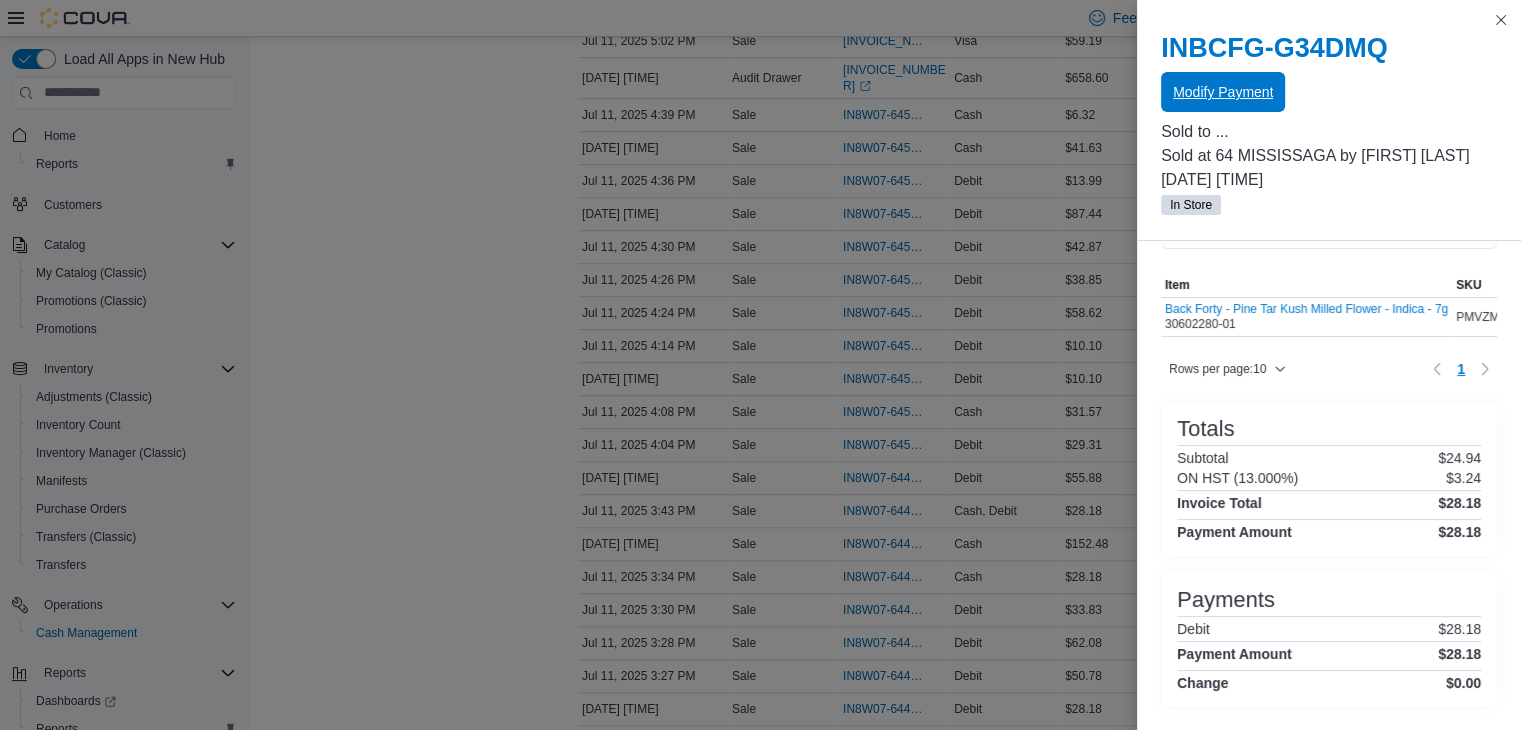 scroll, scrollTop: 87, scrollLeft: 0, axis: vertical 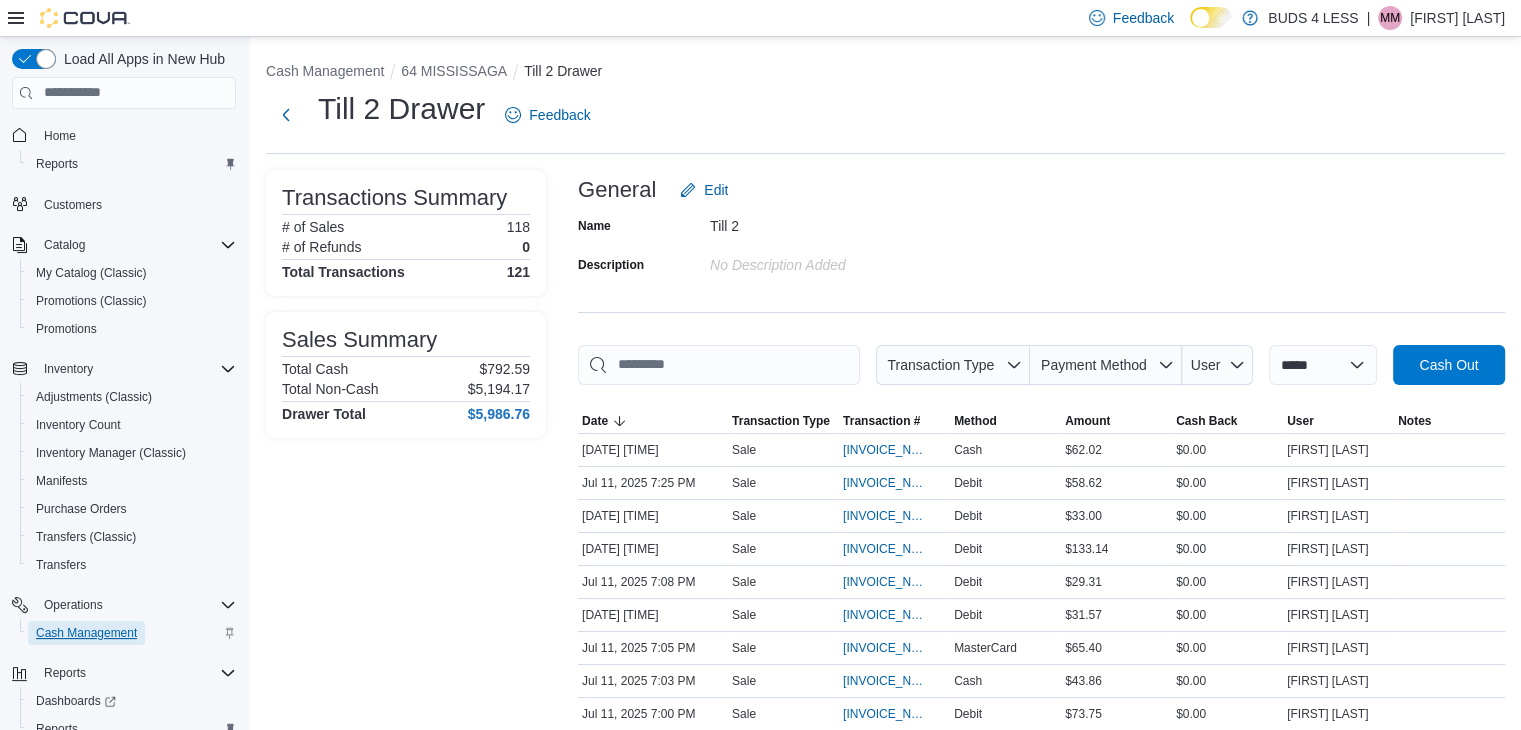 click on "Cash Management" at bounding box center [86, 633] 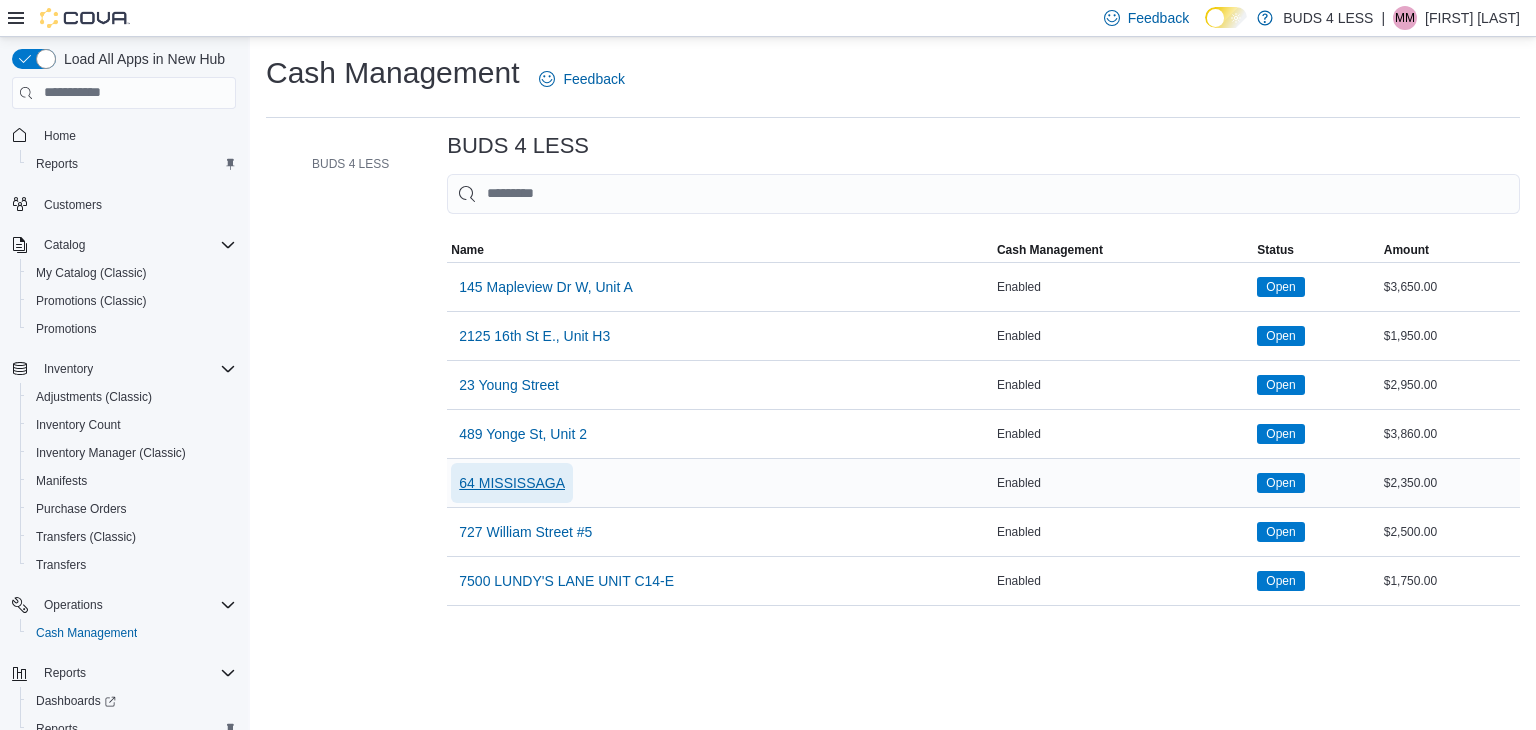 click on "64 MISSISSAGA" at bounding box center [512, 483] 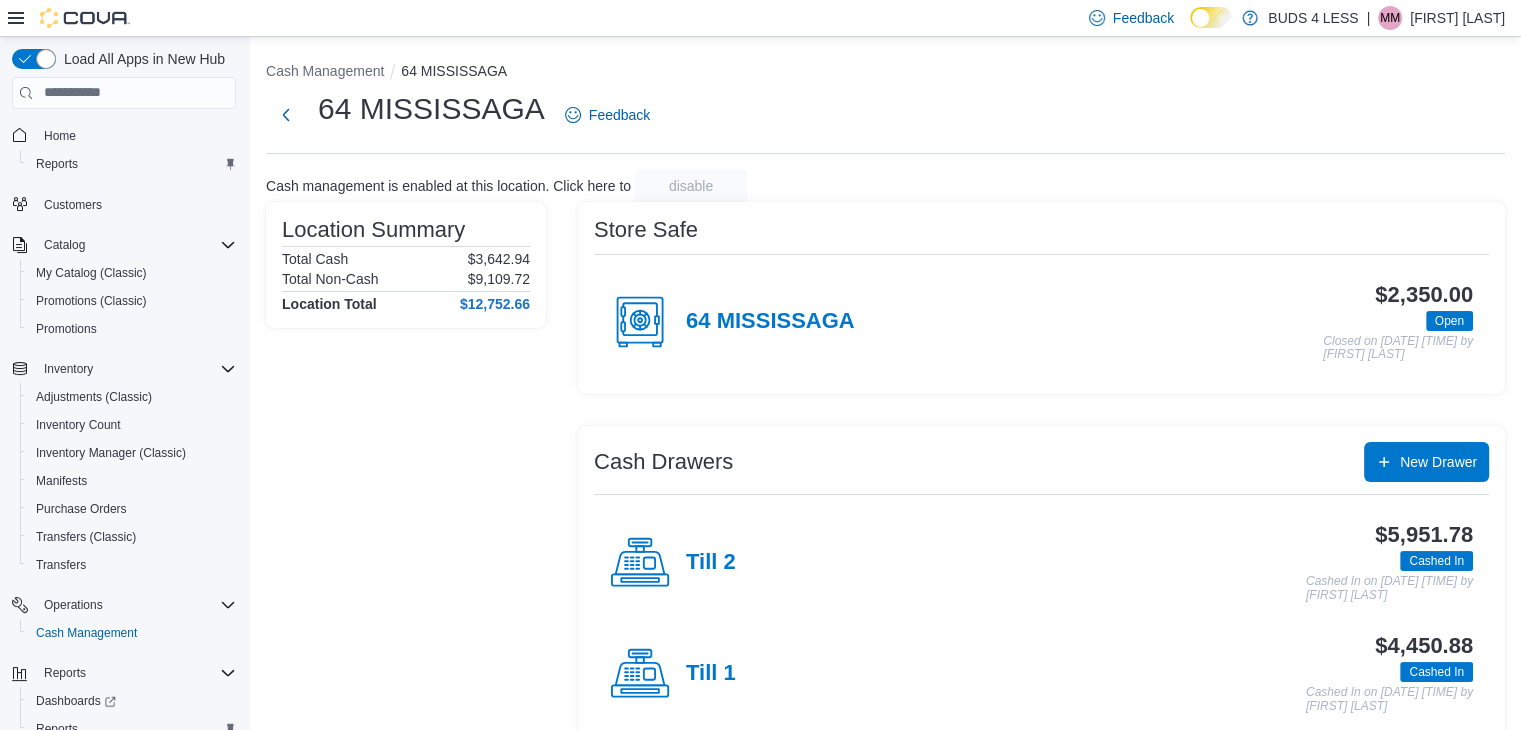 click on "Till 1" at bounding box center [711, 674] 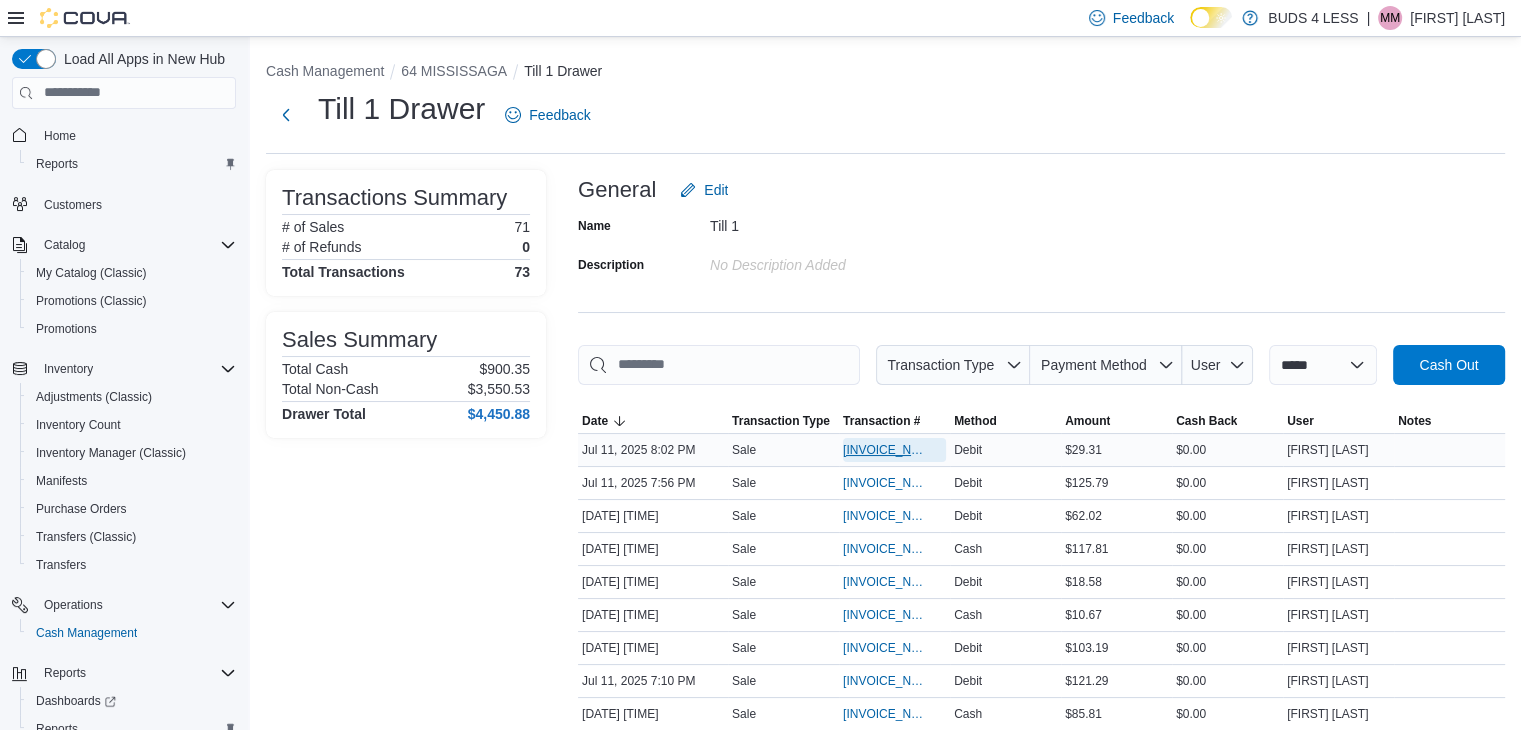 click on "[INVOICE_NUMBER]" at bounding box center (884, 450) 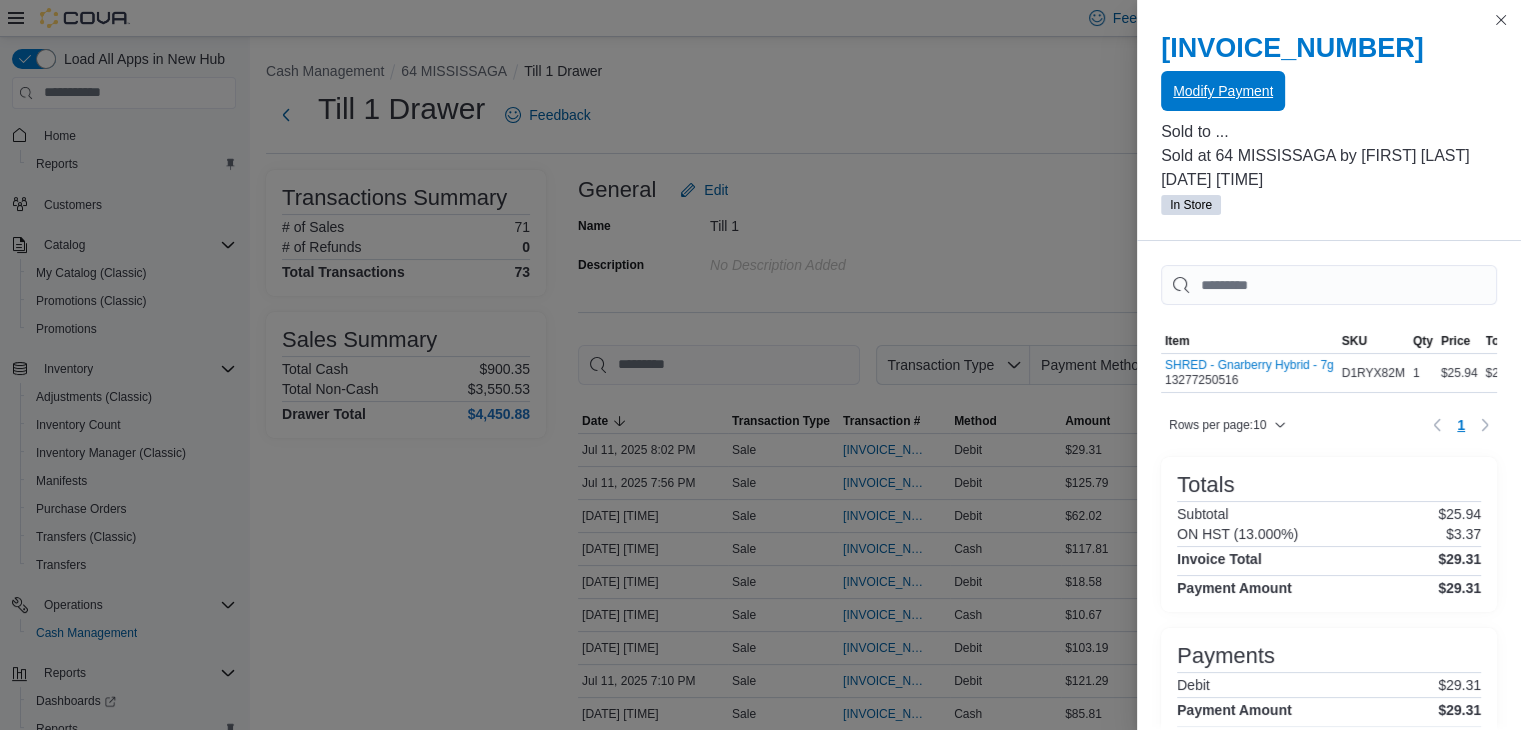 click on "Modify Payment" at bounding box center [1223, 91] 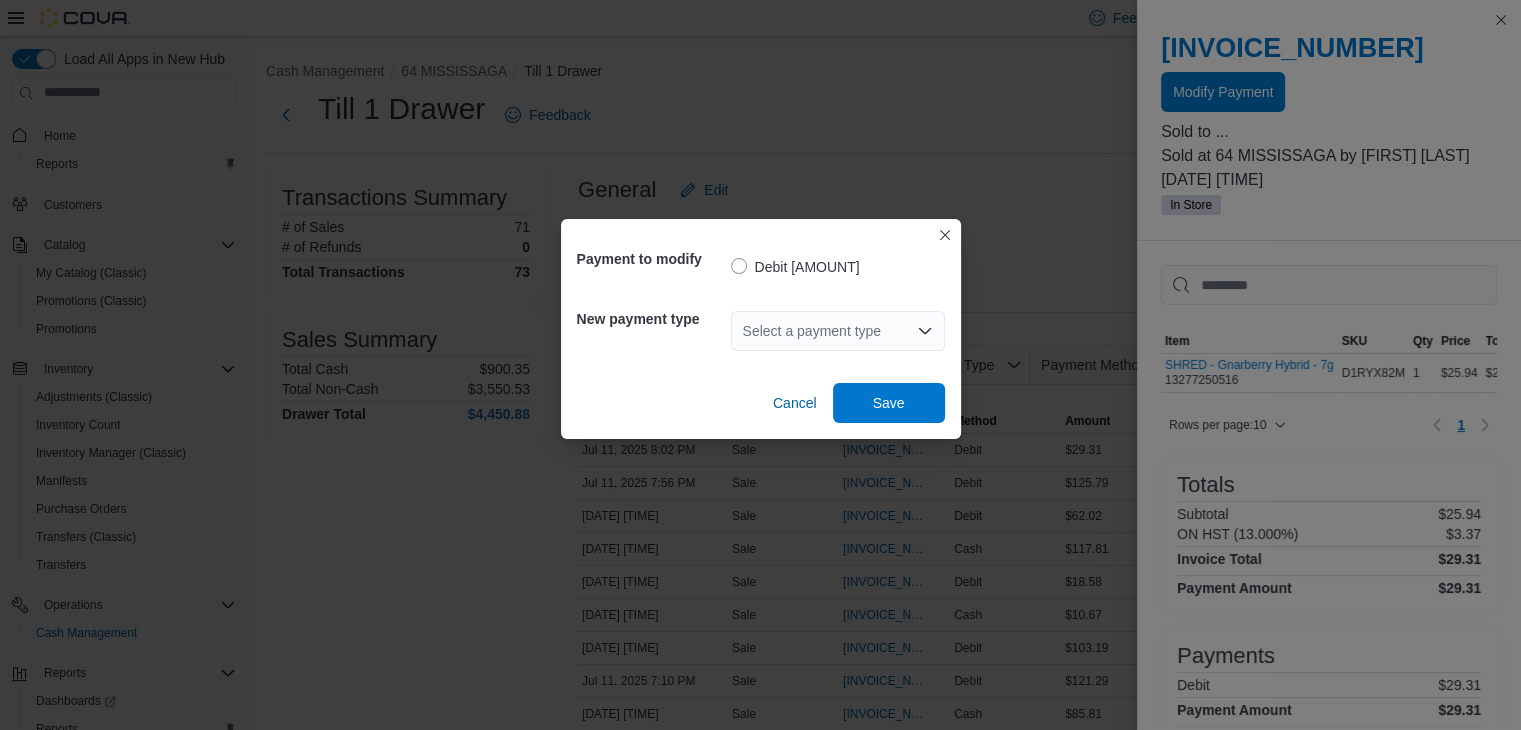 click on "Select a payment type" at bounding box center (838, 331) 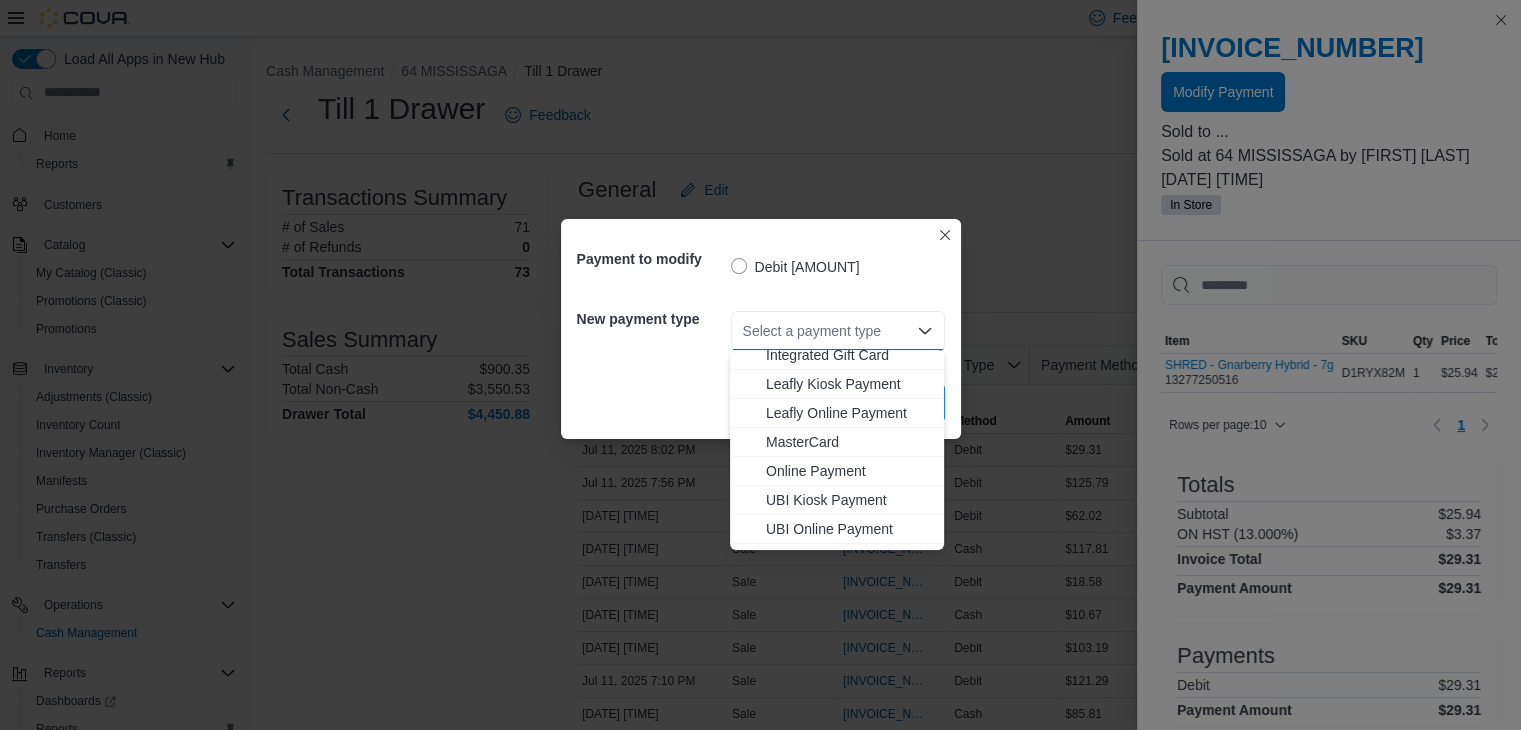 scroll, scrollTop: 264, scrollLeft: 0, axis: vertical 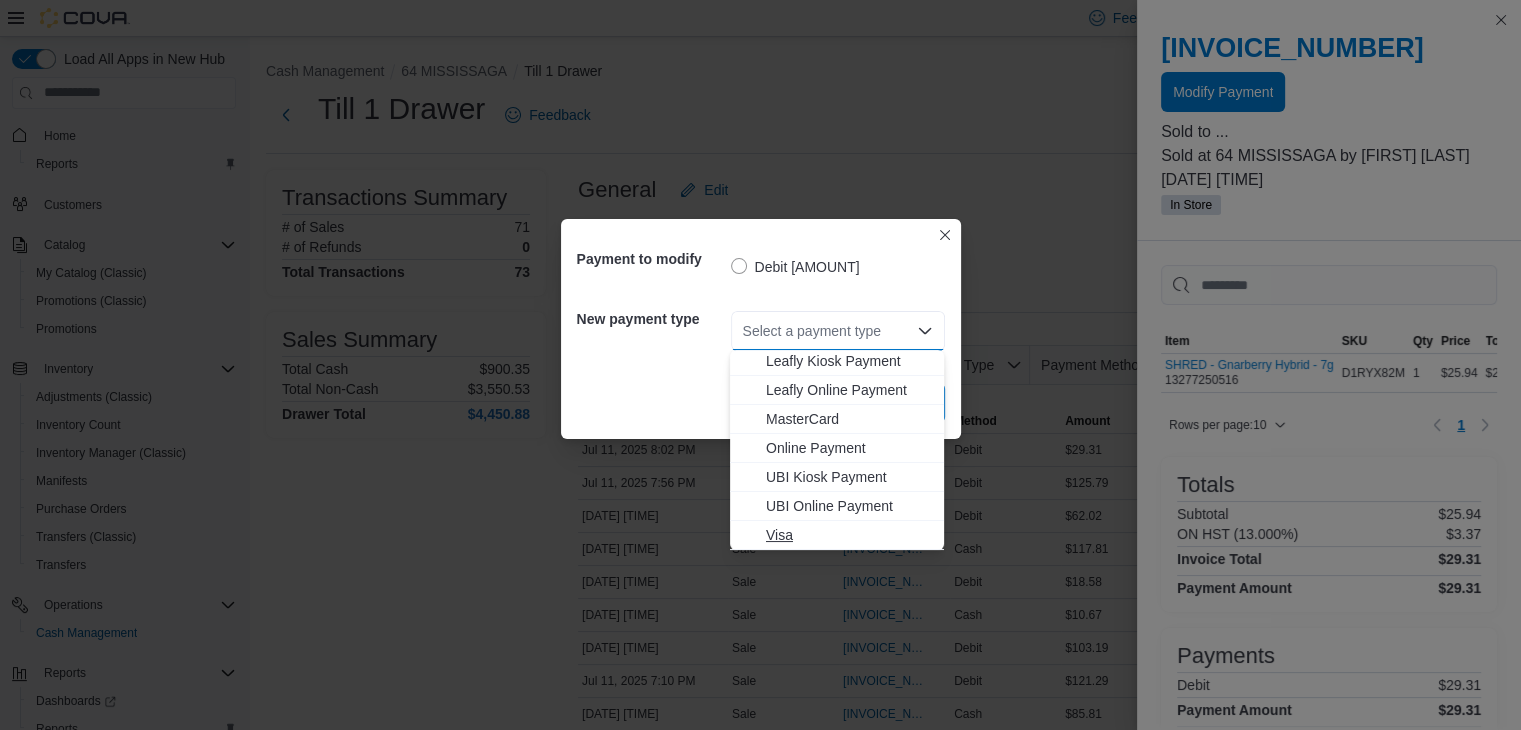 click on "Visa" at bounding box center (849, 535) 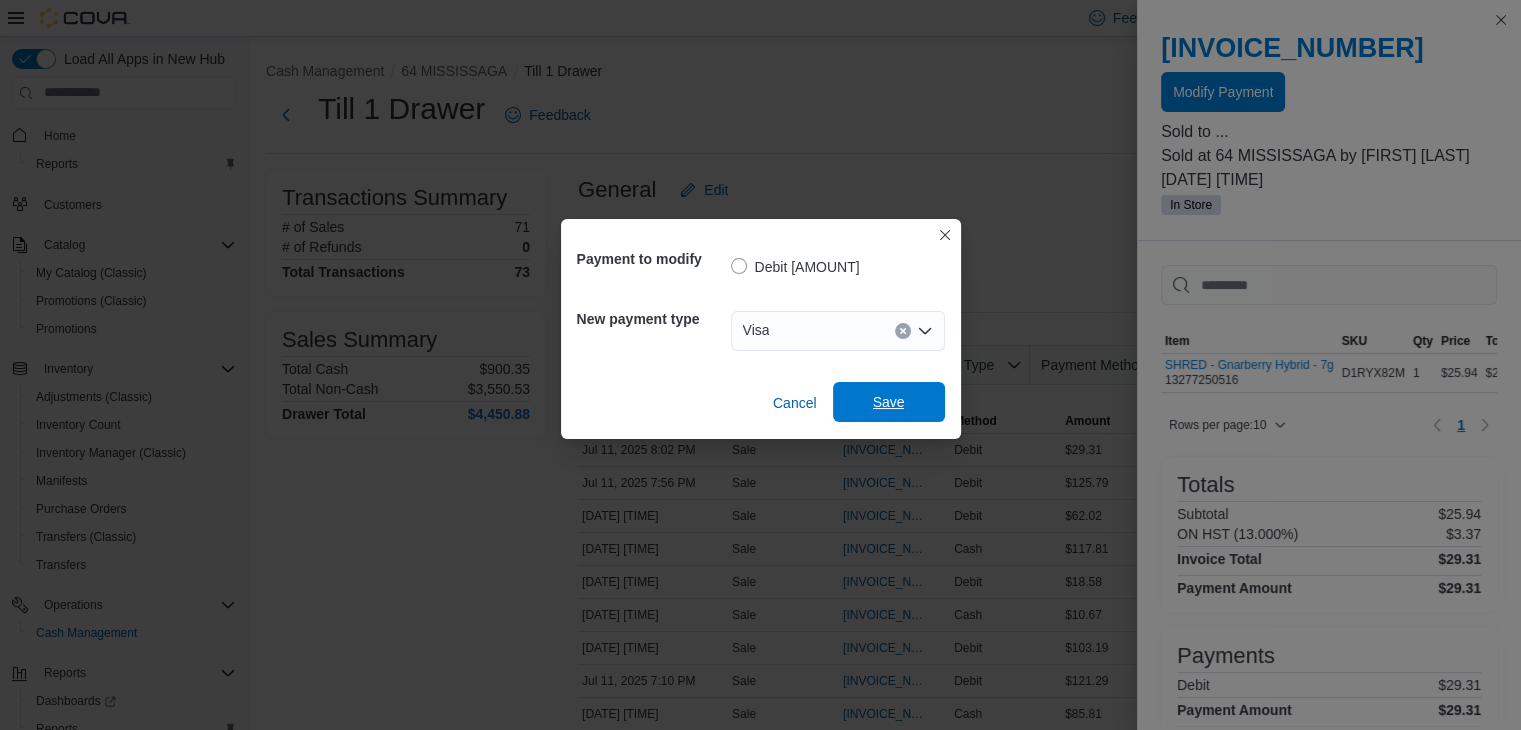 click on "Save" at bounding box center (889, 402) 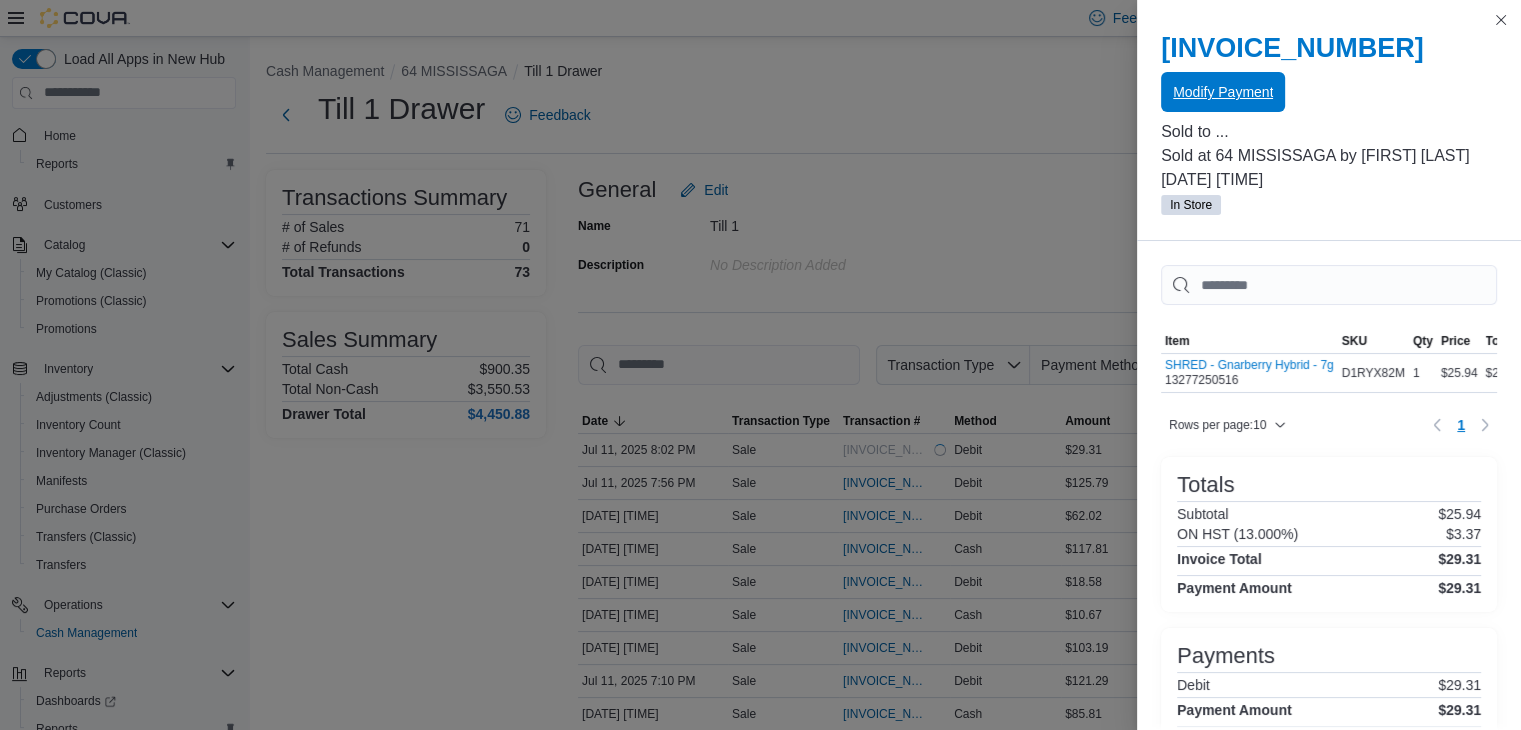 scroll, scrollTop: 0, scrollLeft: 0, axis: both 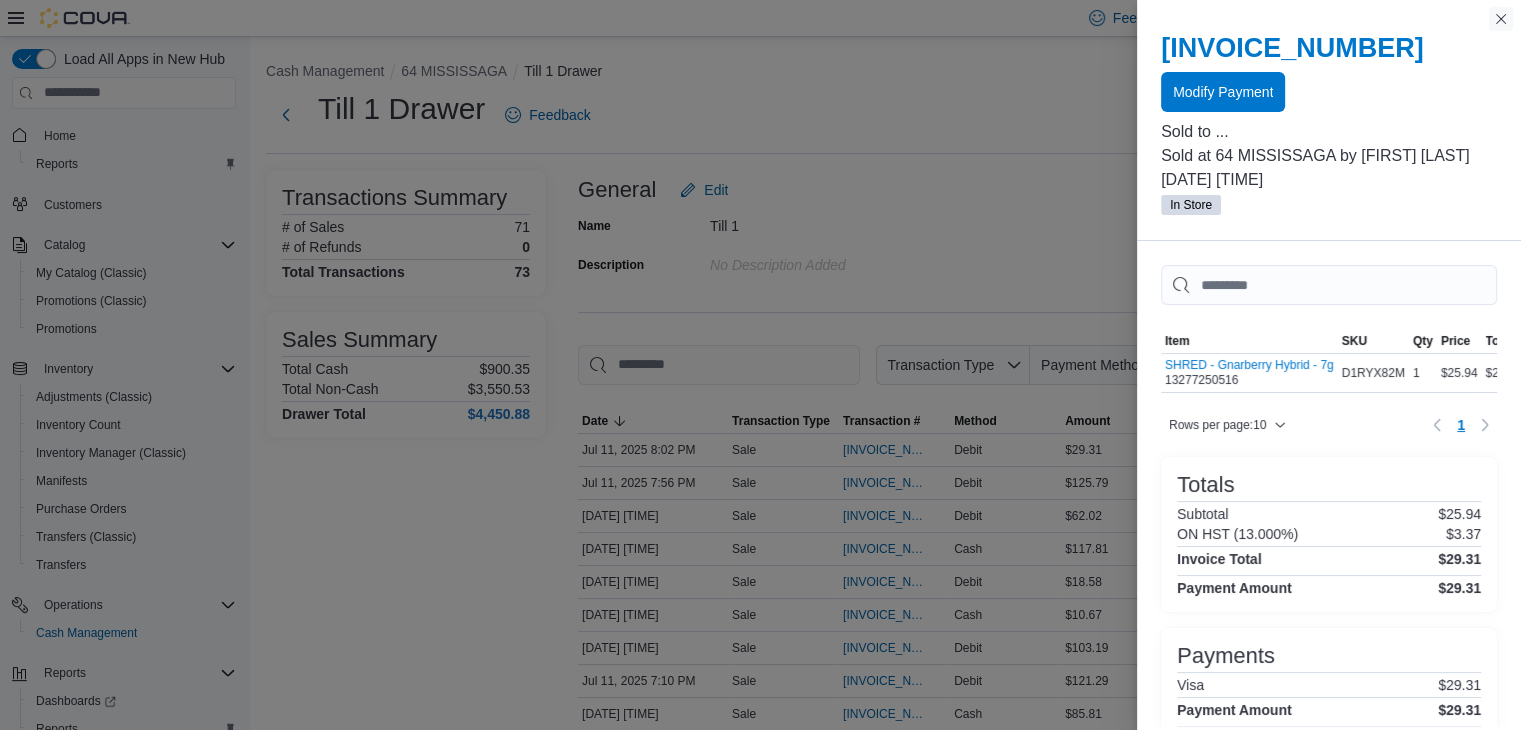 click at bounding box center (1501, 19) 